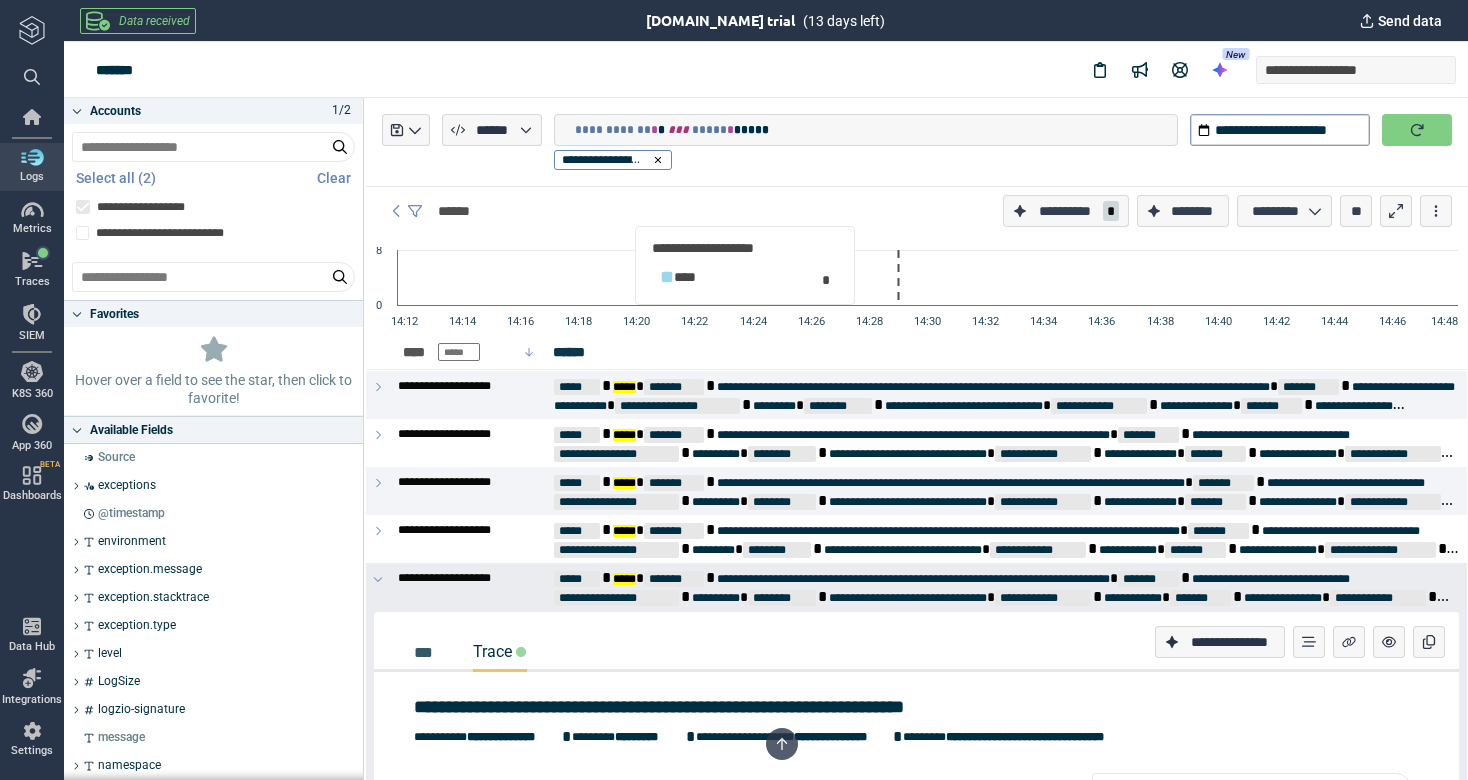 scroll, scrollTop: 0, scrollLeft: 0, axis: both 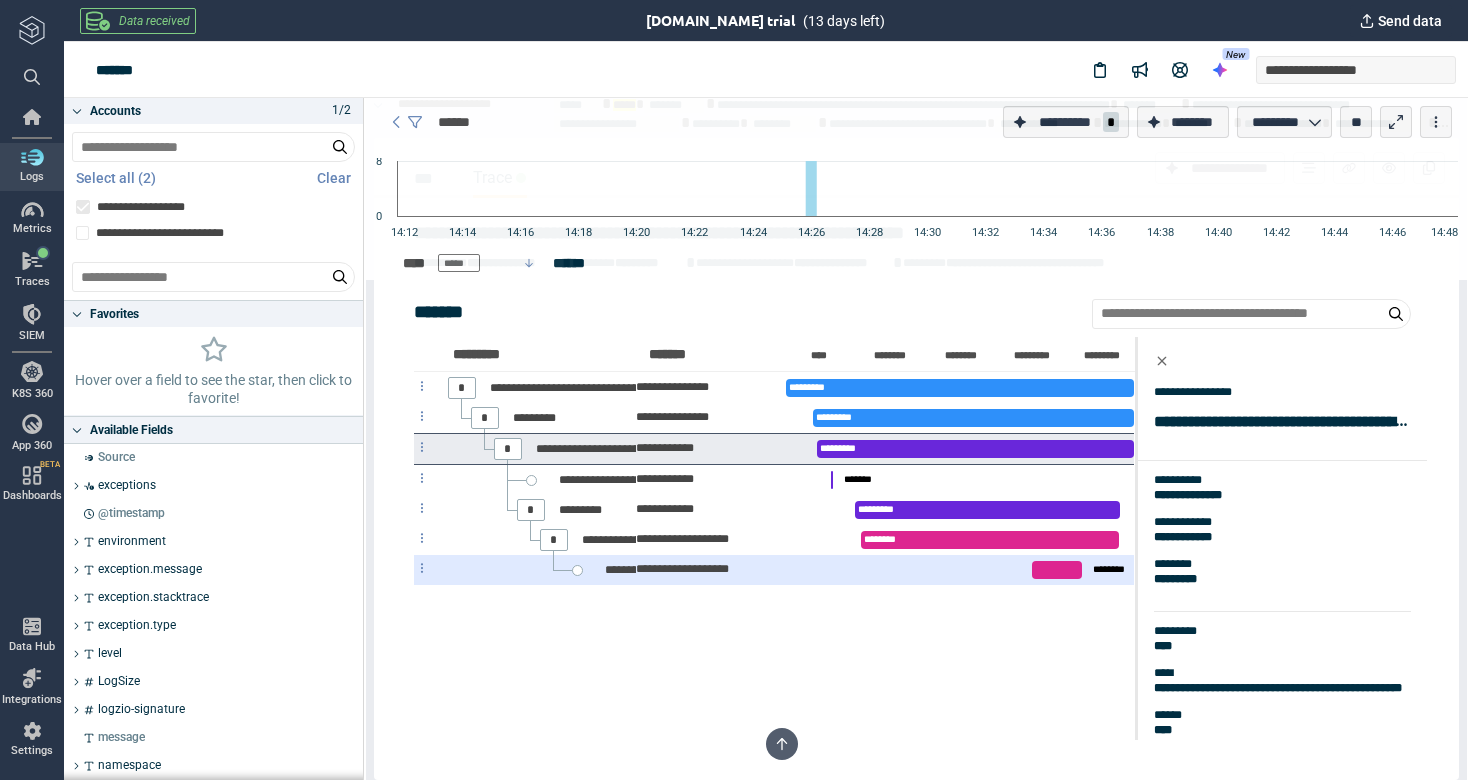 click on "**********" at bounding box center [690, 569] 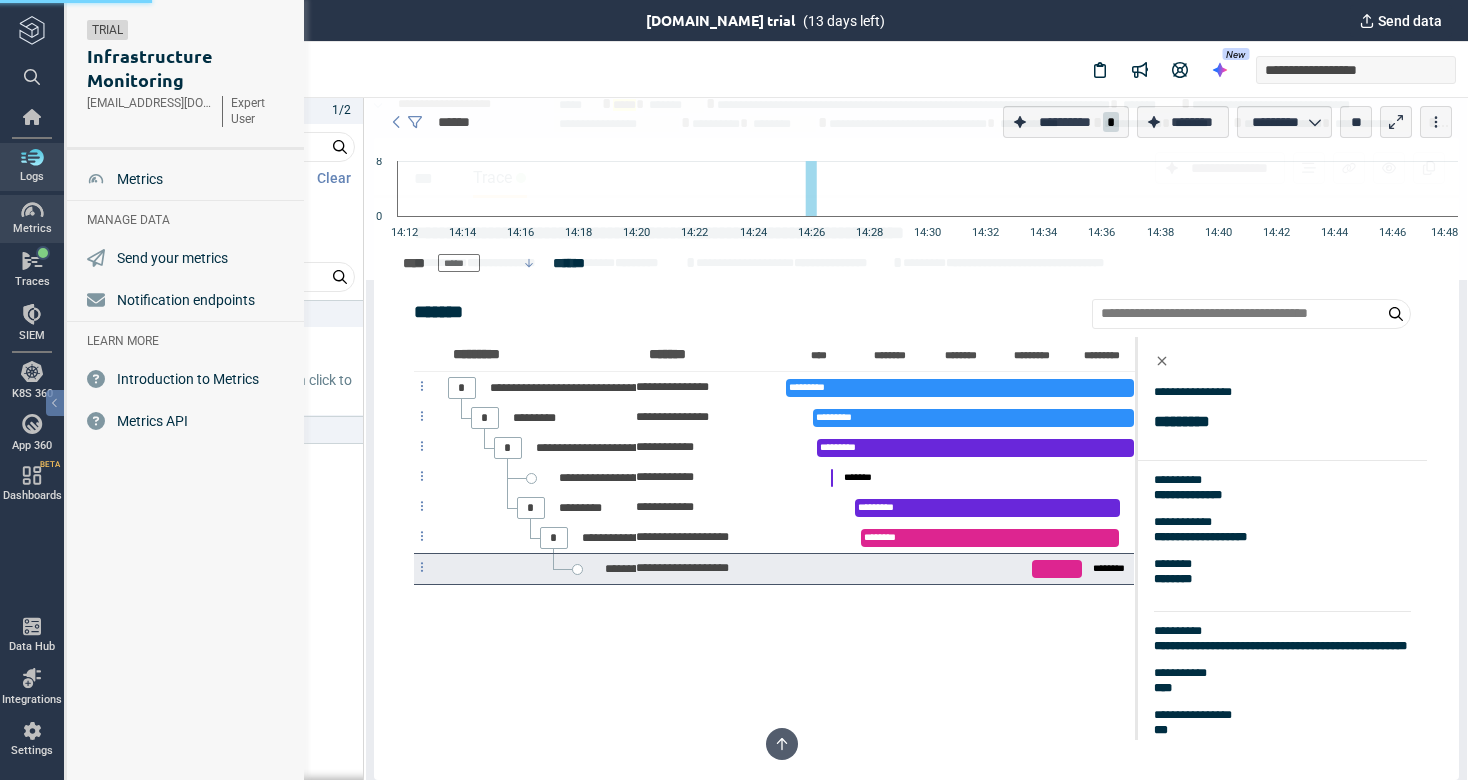 click on "Logs Metrics Traces SIEM K8S 360 App 360 Dashboards BETA Data Hub Integrations Settings" at bounding box center (32, 390) 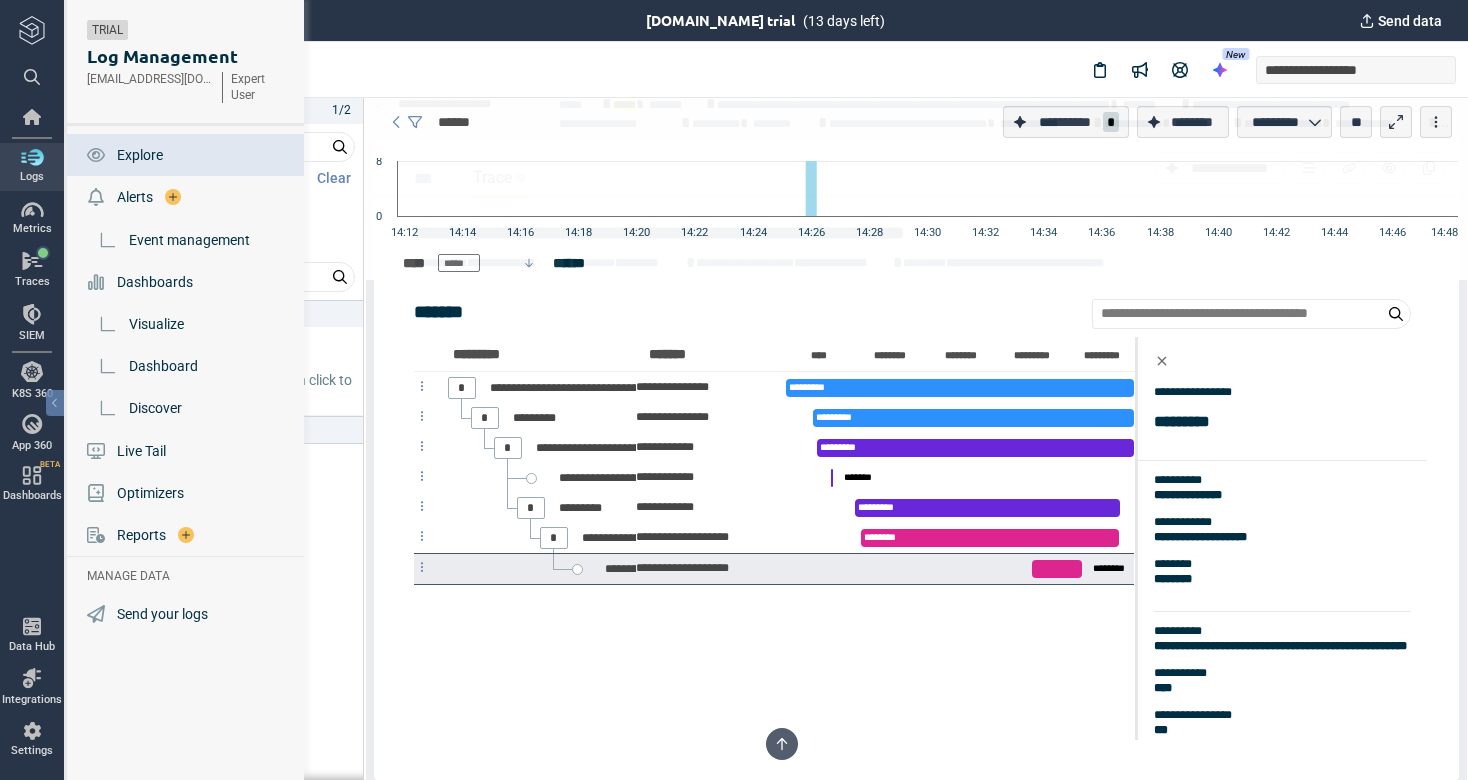 click on "Explore" at bounding box center [140, 155] 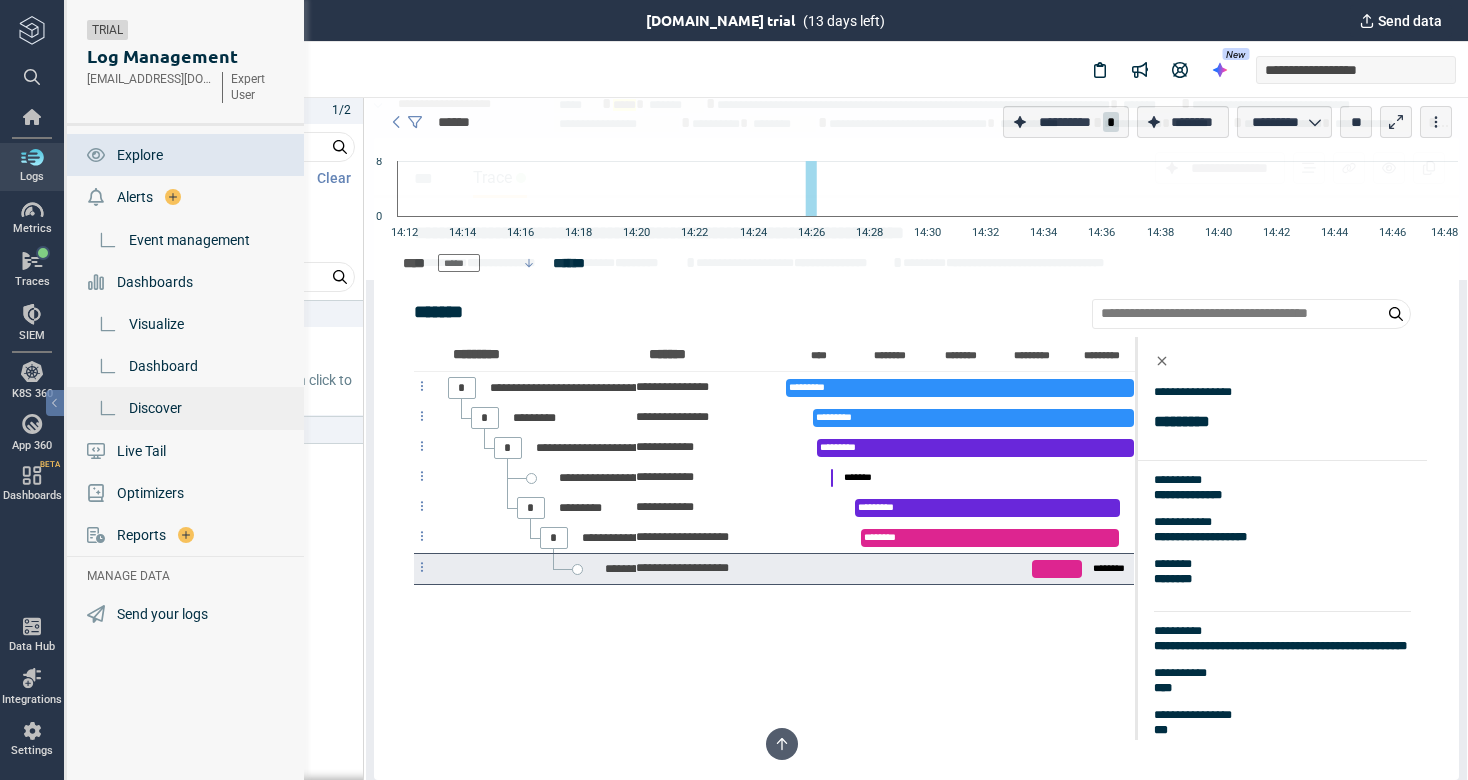 click on "Discover" at bounding box center (155, 408) 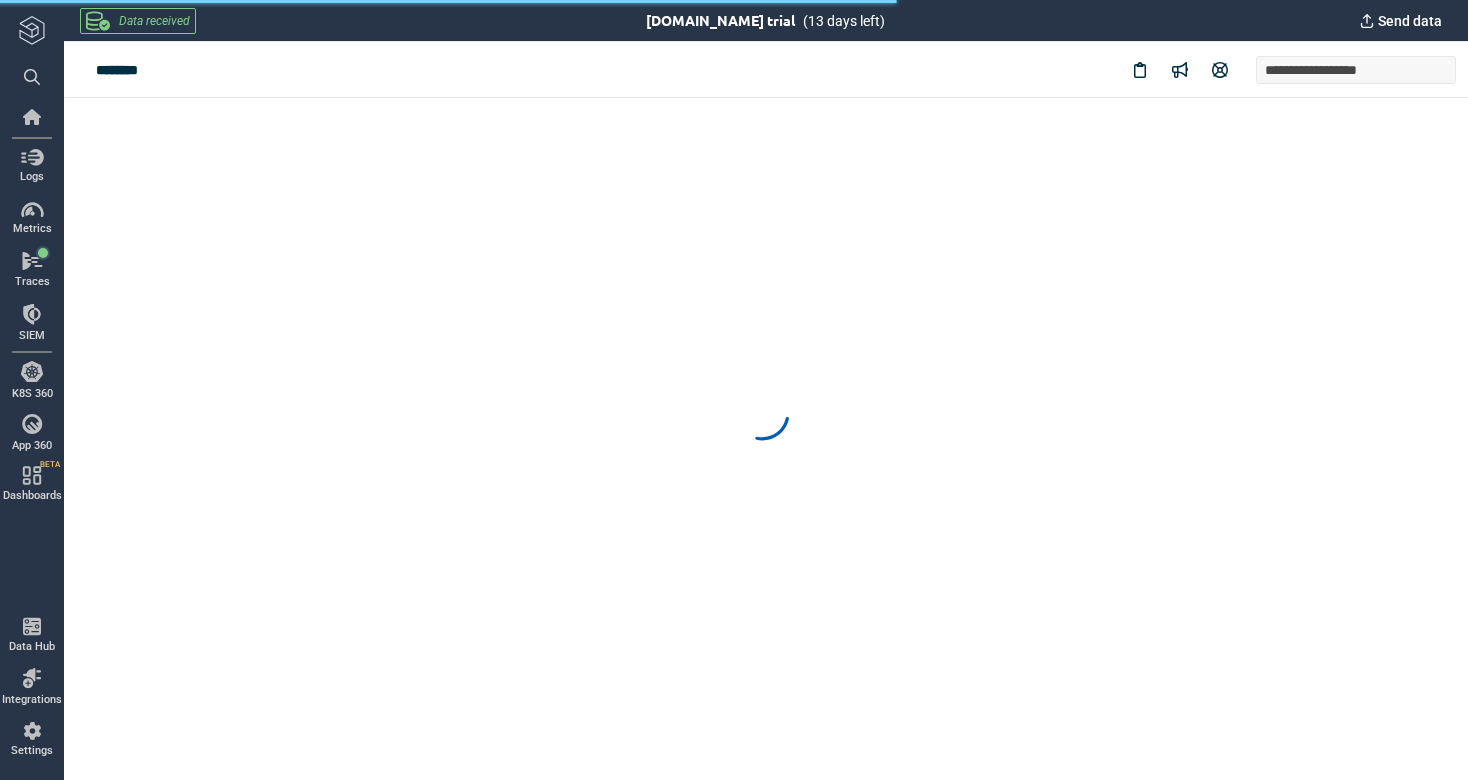 scroll, scrollTop: 0, scrollLeft: 0, axis: both 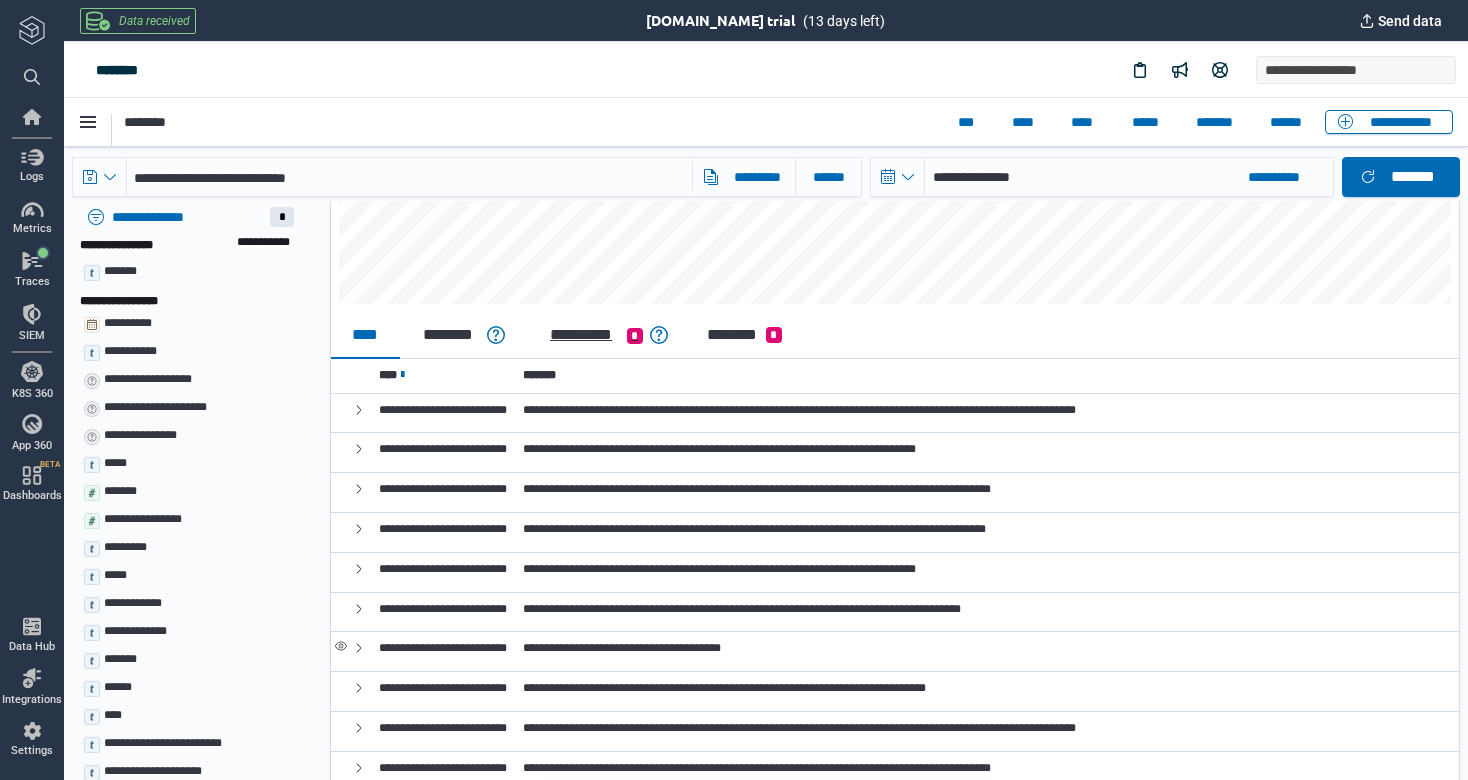 click on "**********" at bounding box center [581, 335] 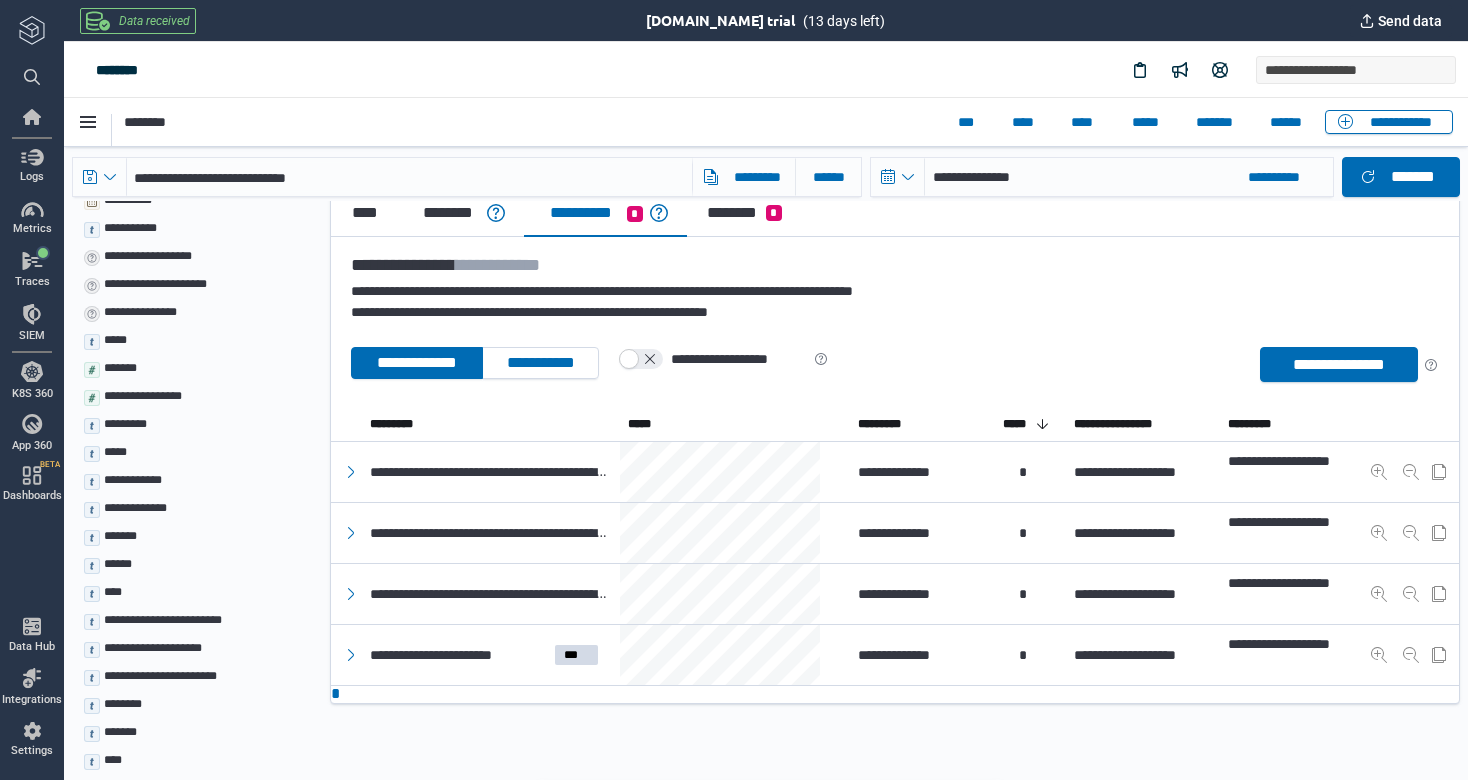 scroll, scrollTop: 323, scrollLeft: 0, axis: vertical 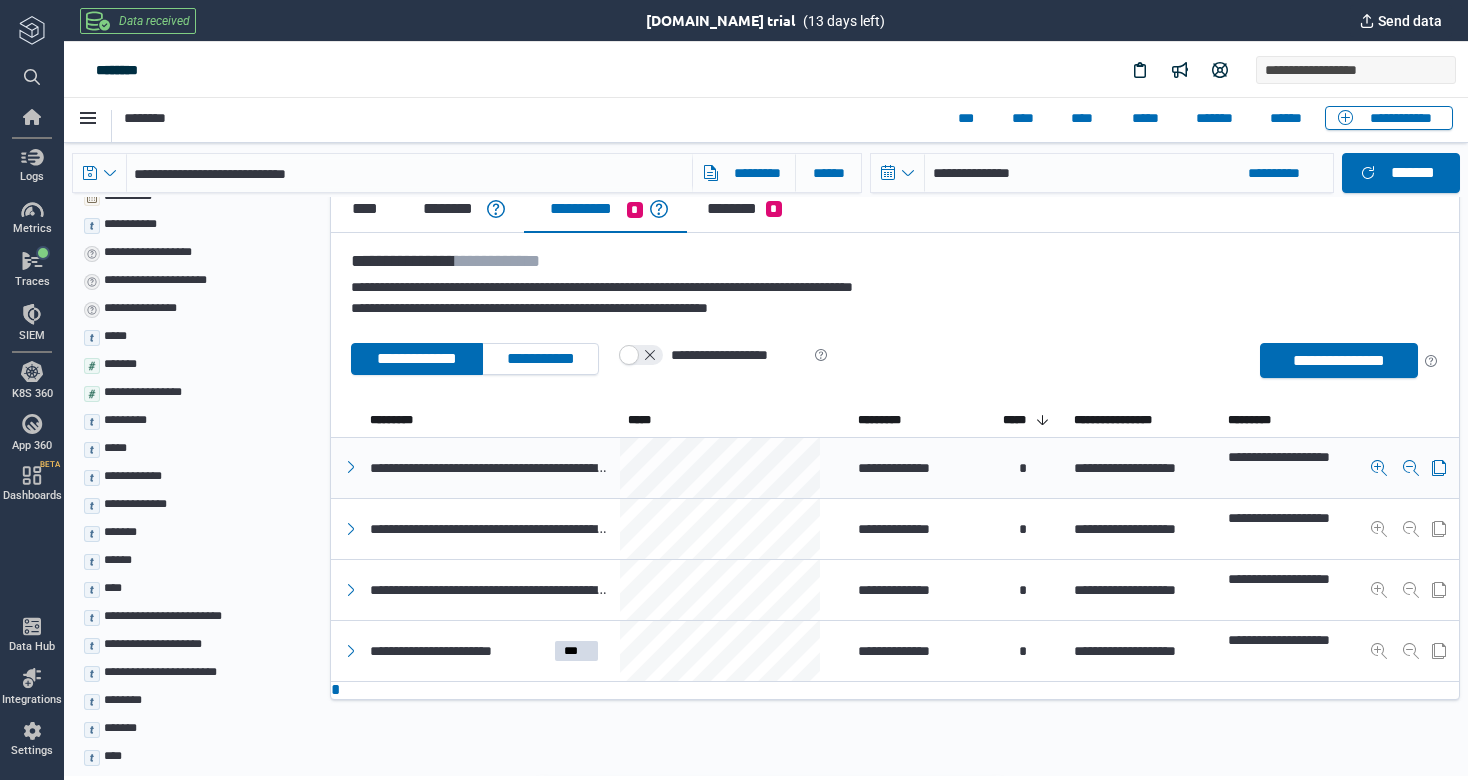 click at bounding box center (351, 467) 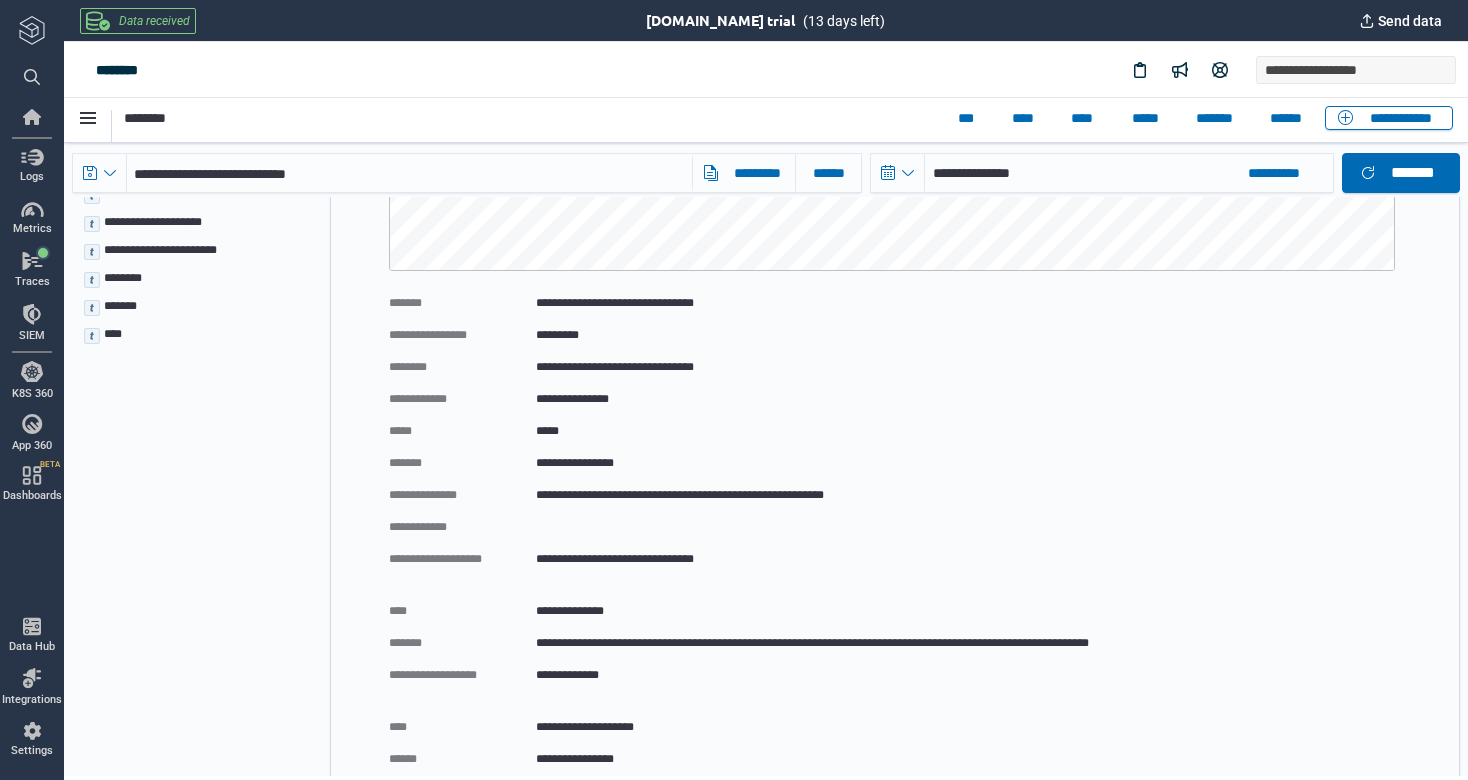 scroll, scrollTop: 860, scrollLeft: 0, axis: vertical 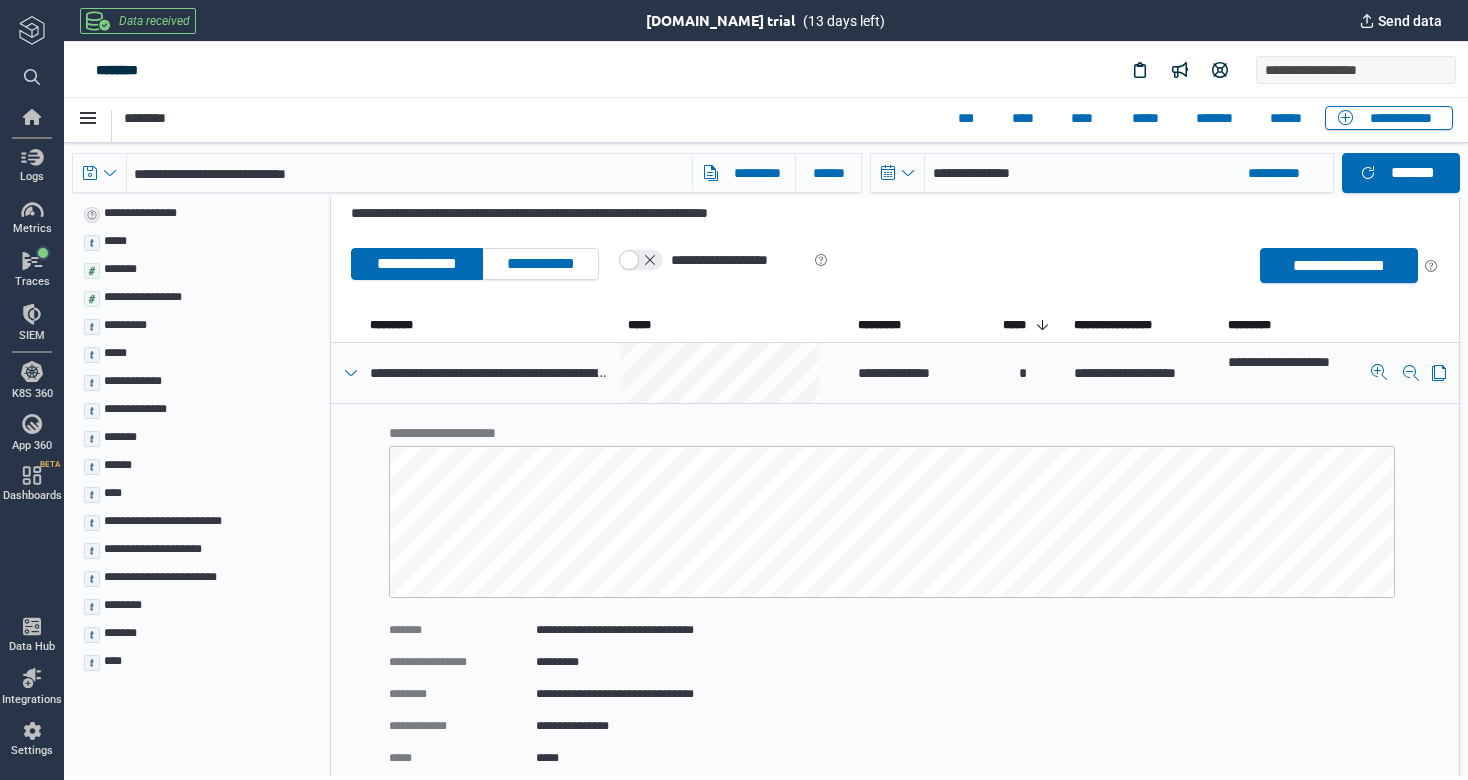 click at bounding box center [1379, 372] 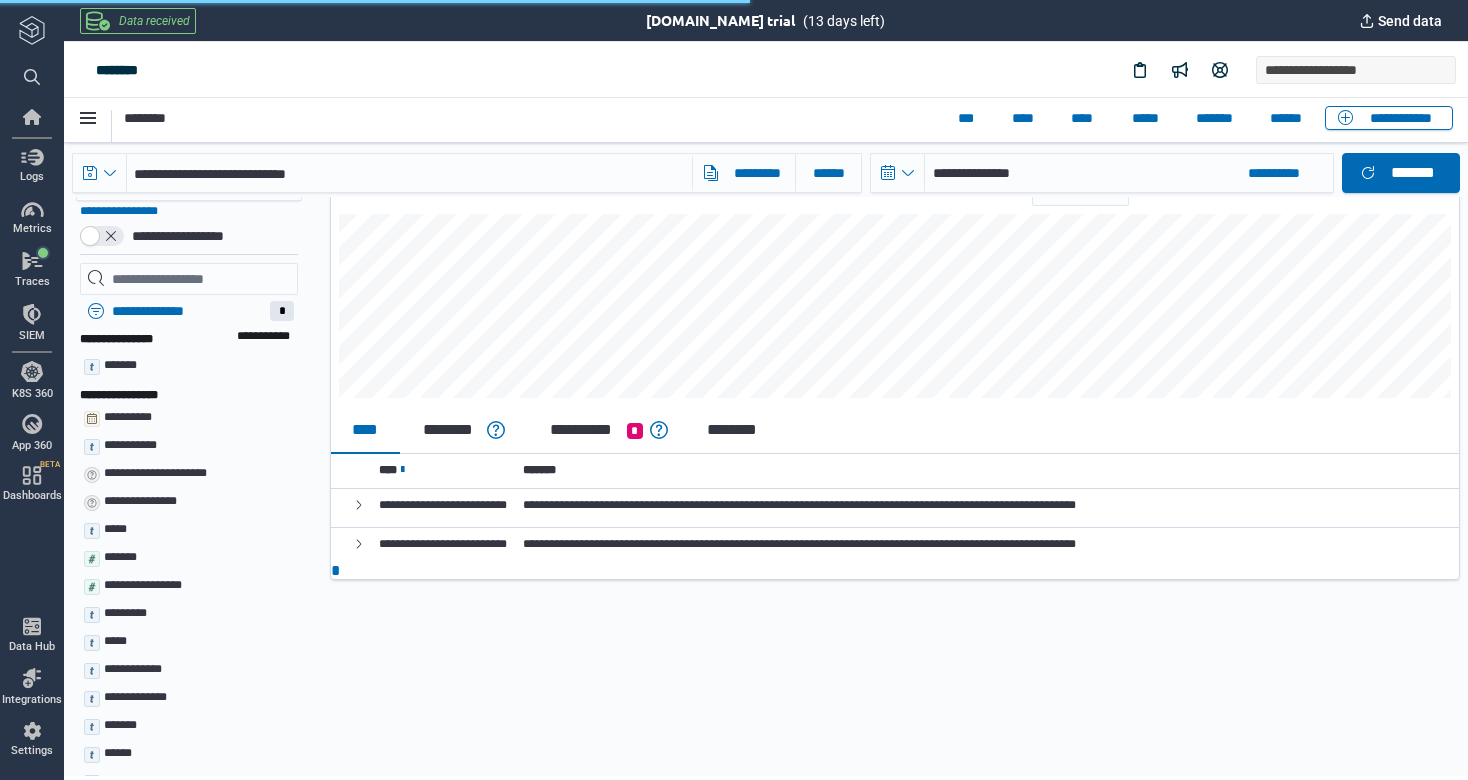 scroll, scrollTop: 111, scrollLeft: 0, axis: vertical 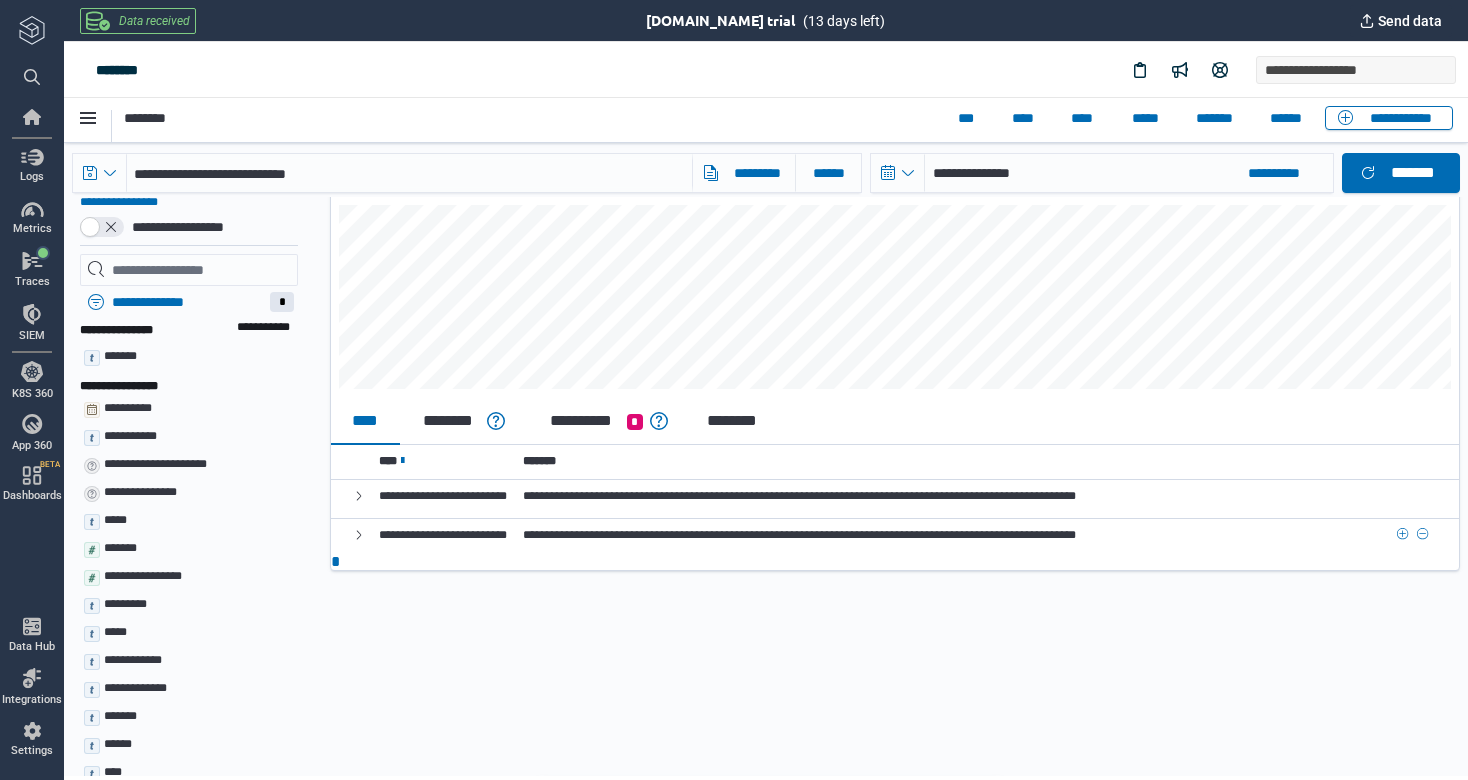 click on "**********" at bounding box center [799, 535] 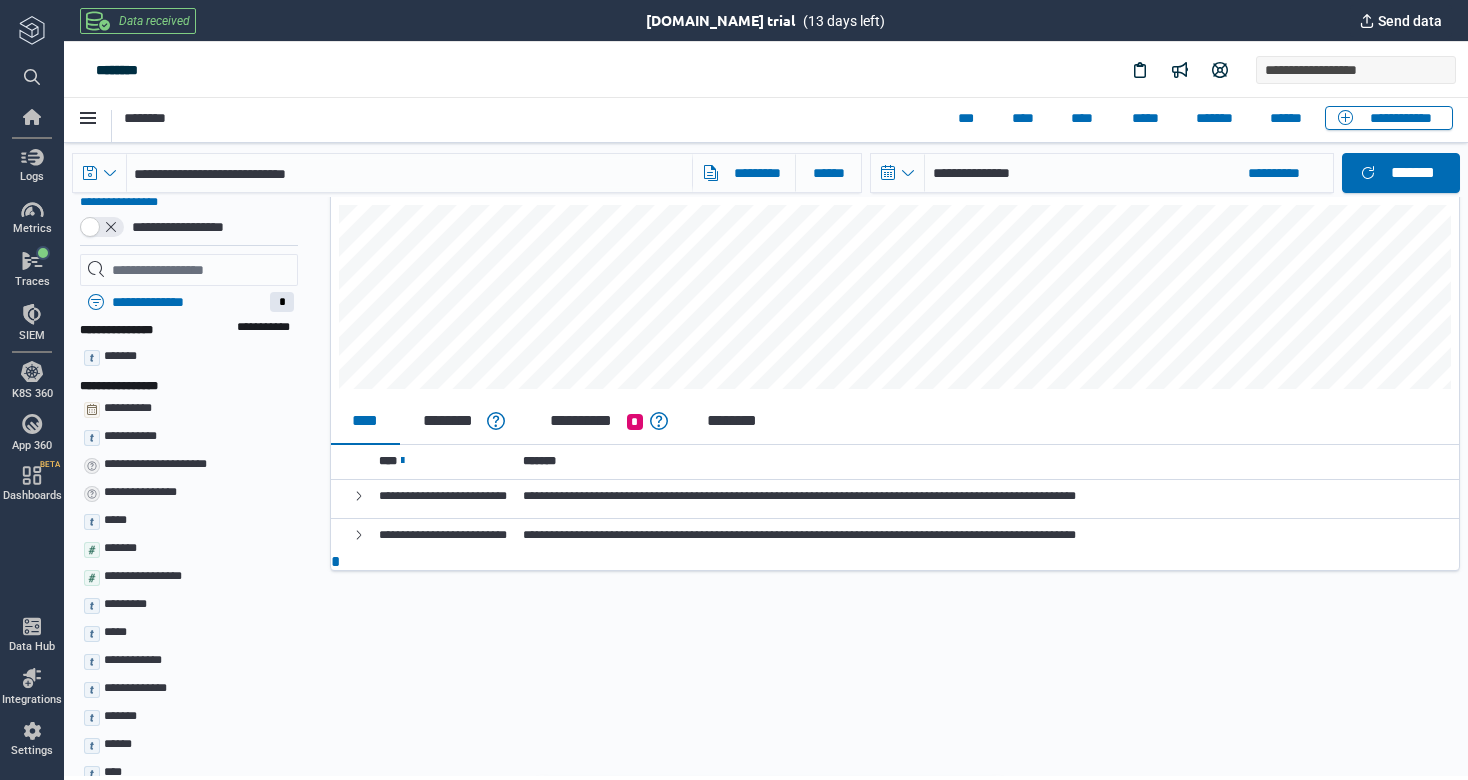 click at bounding box center [359, 539] 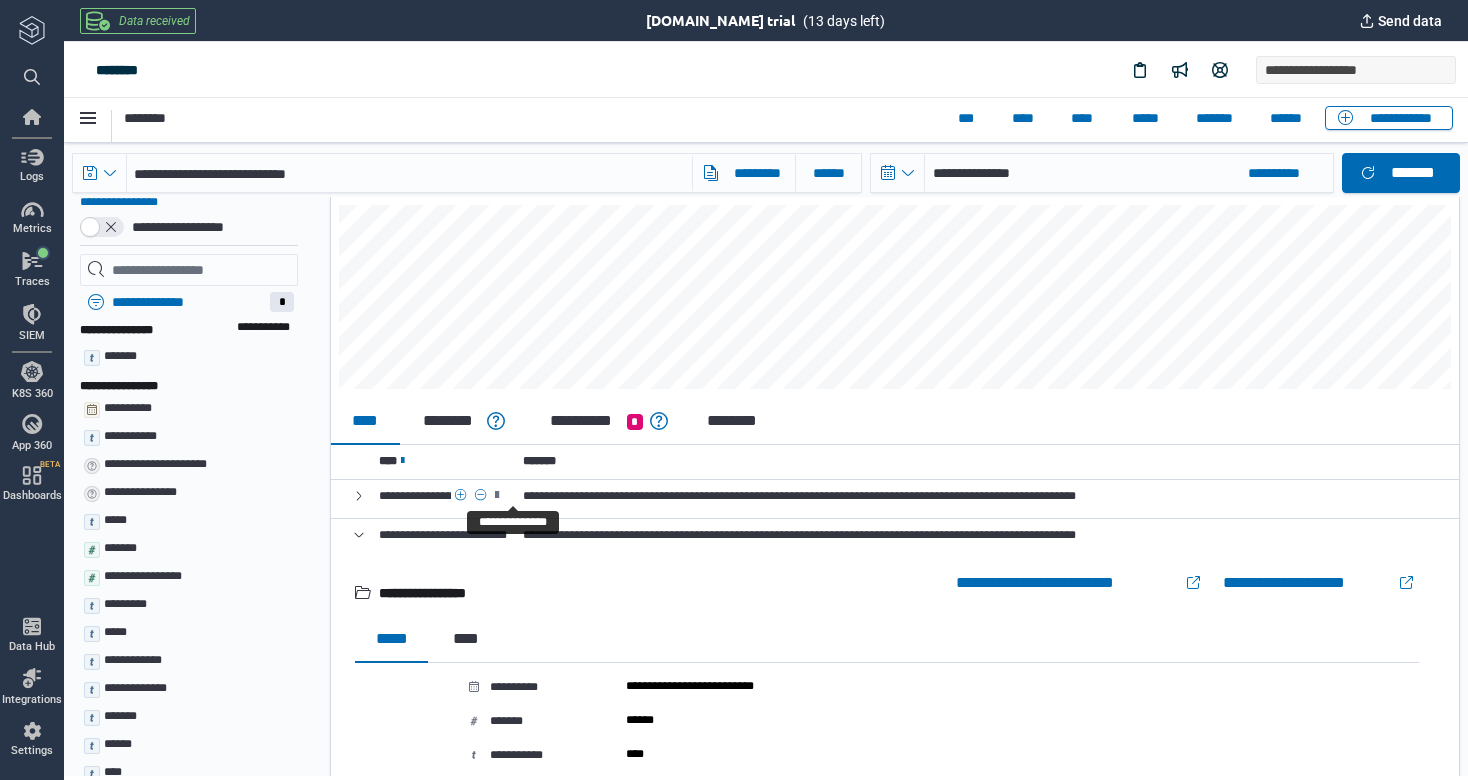 scroll, scrollTop: 1, scrollLeft: 0, axis: vertical 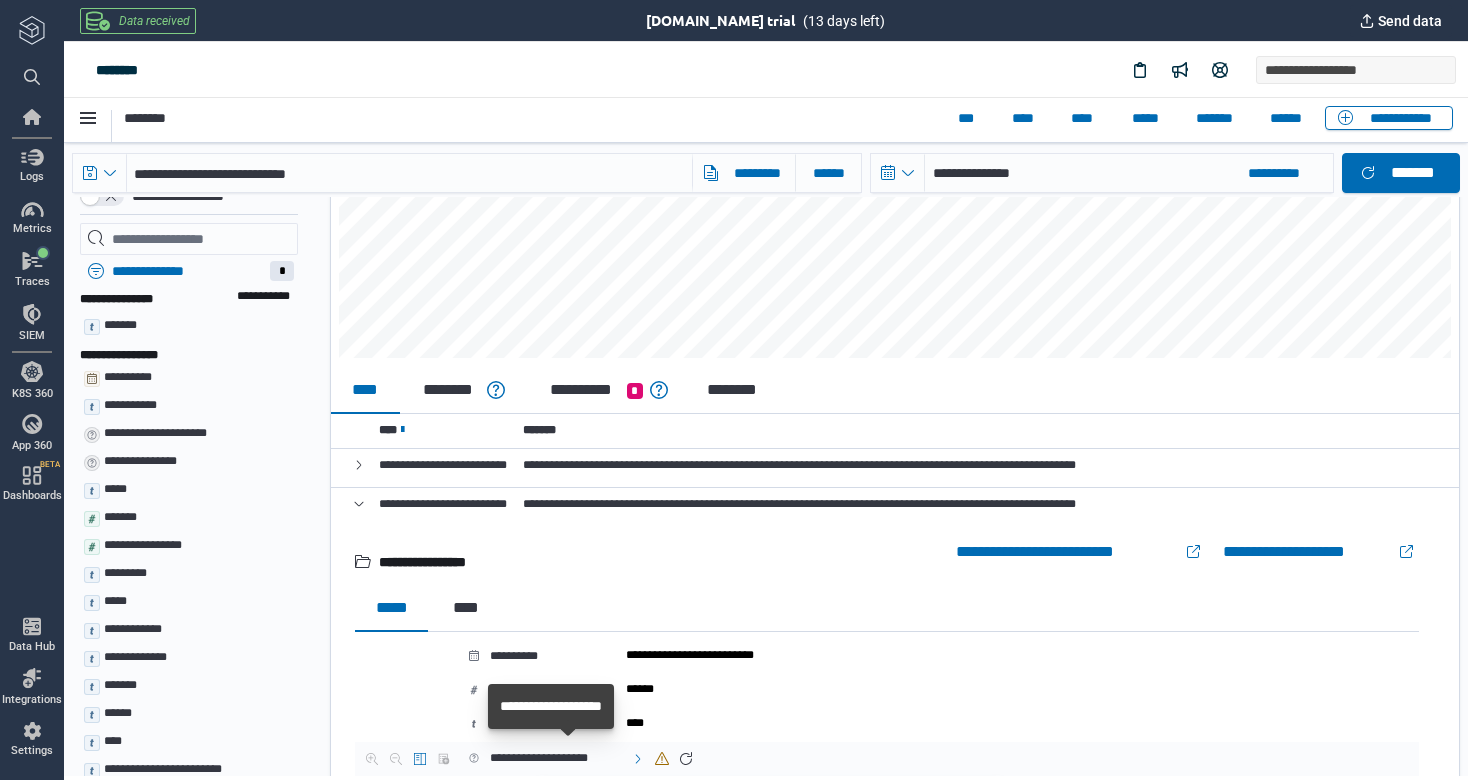 click 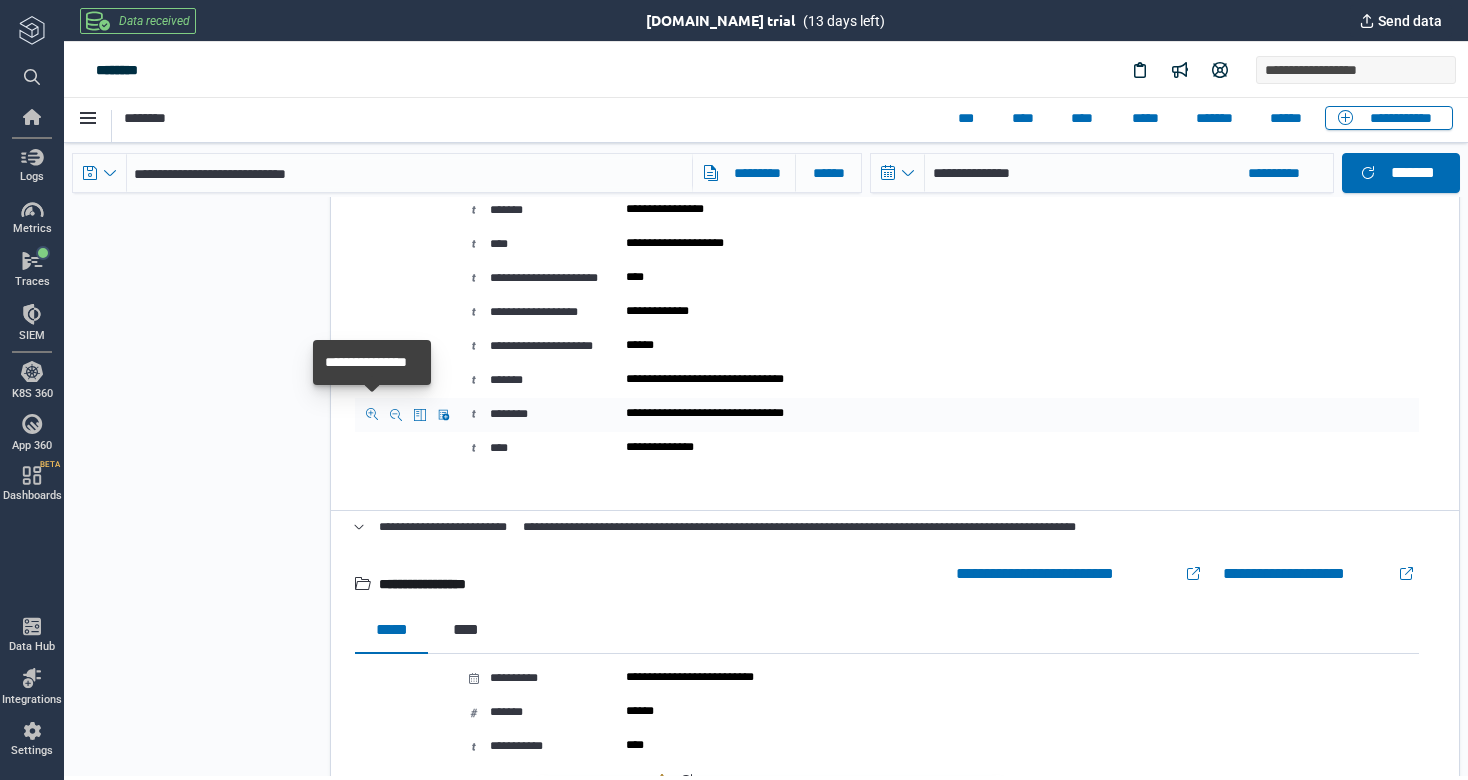 drag, startPoint x: 371, startPoint y: 407, endPoint x: 371, endPoint y: 419, distance: 12 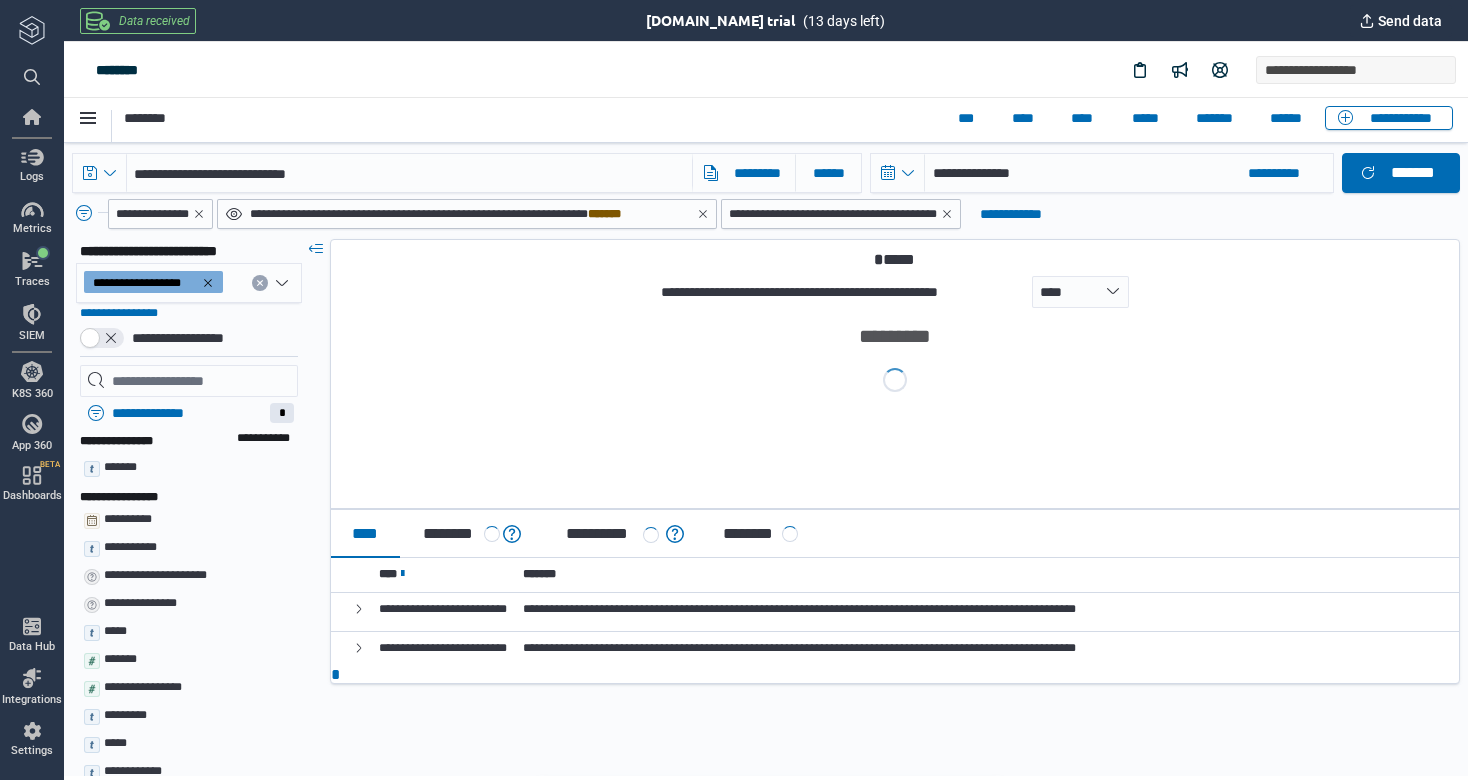 click on "*********" at bounding box center [895, 408] 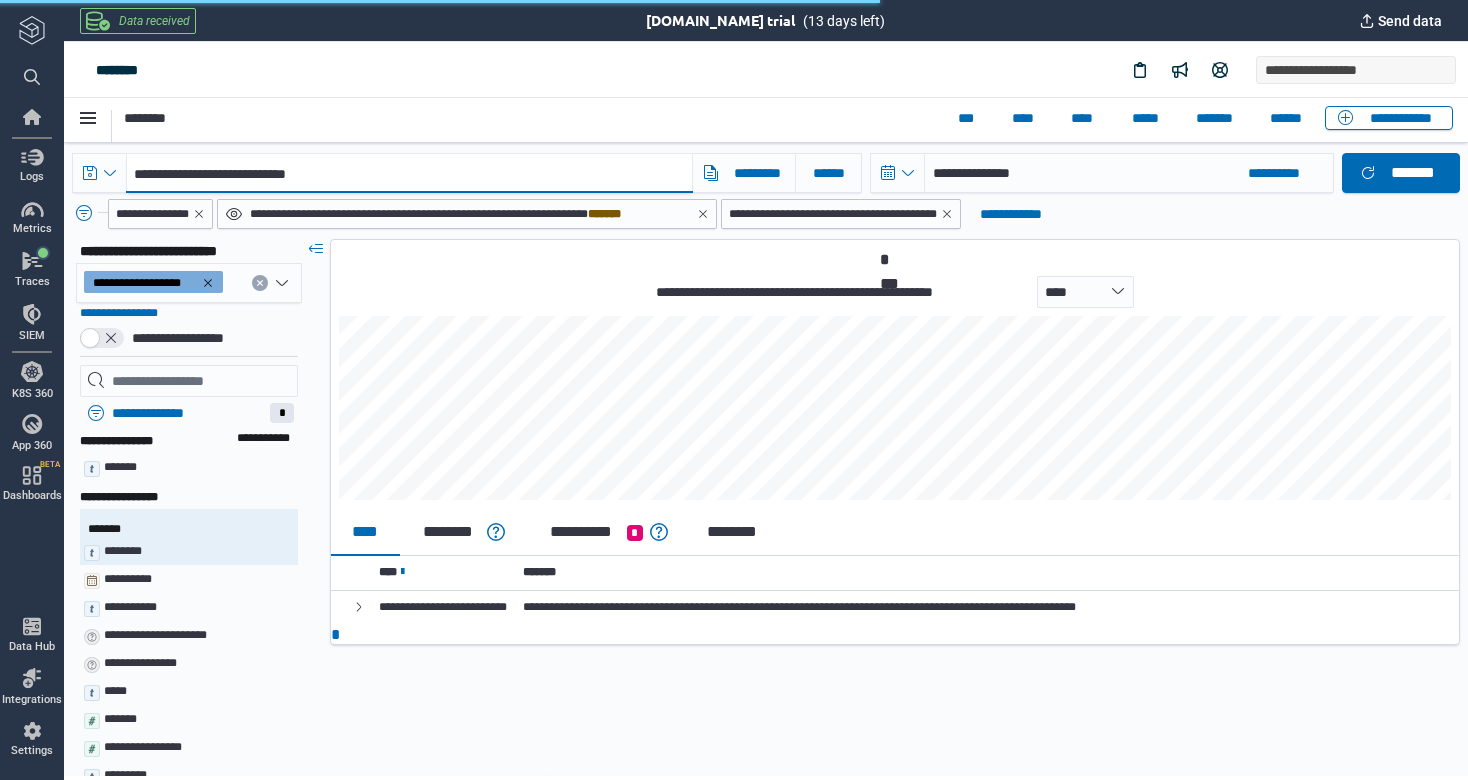 click on "**********" at bounding box center [409, 173] 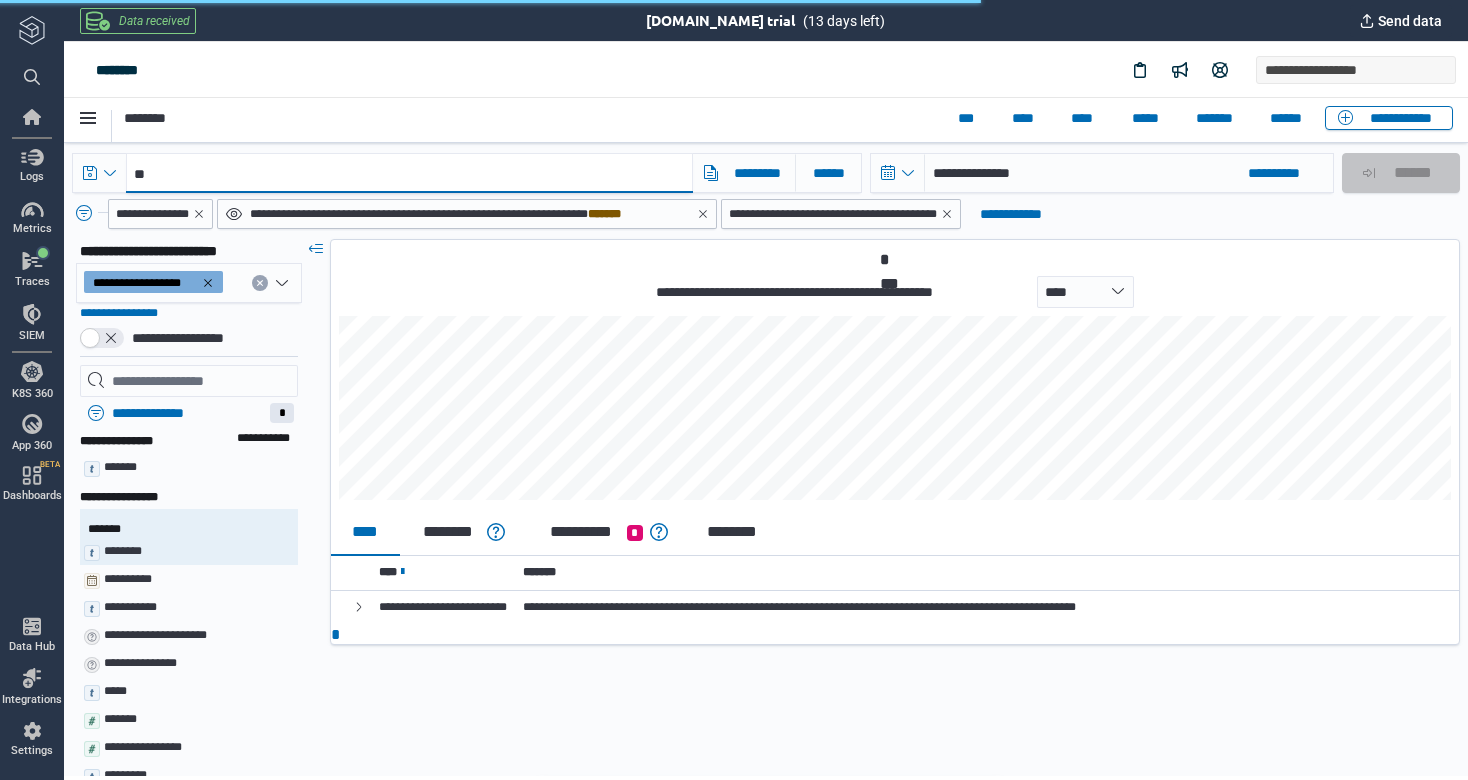 type on "*" 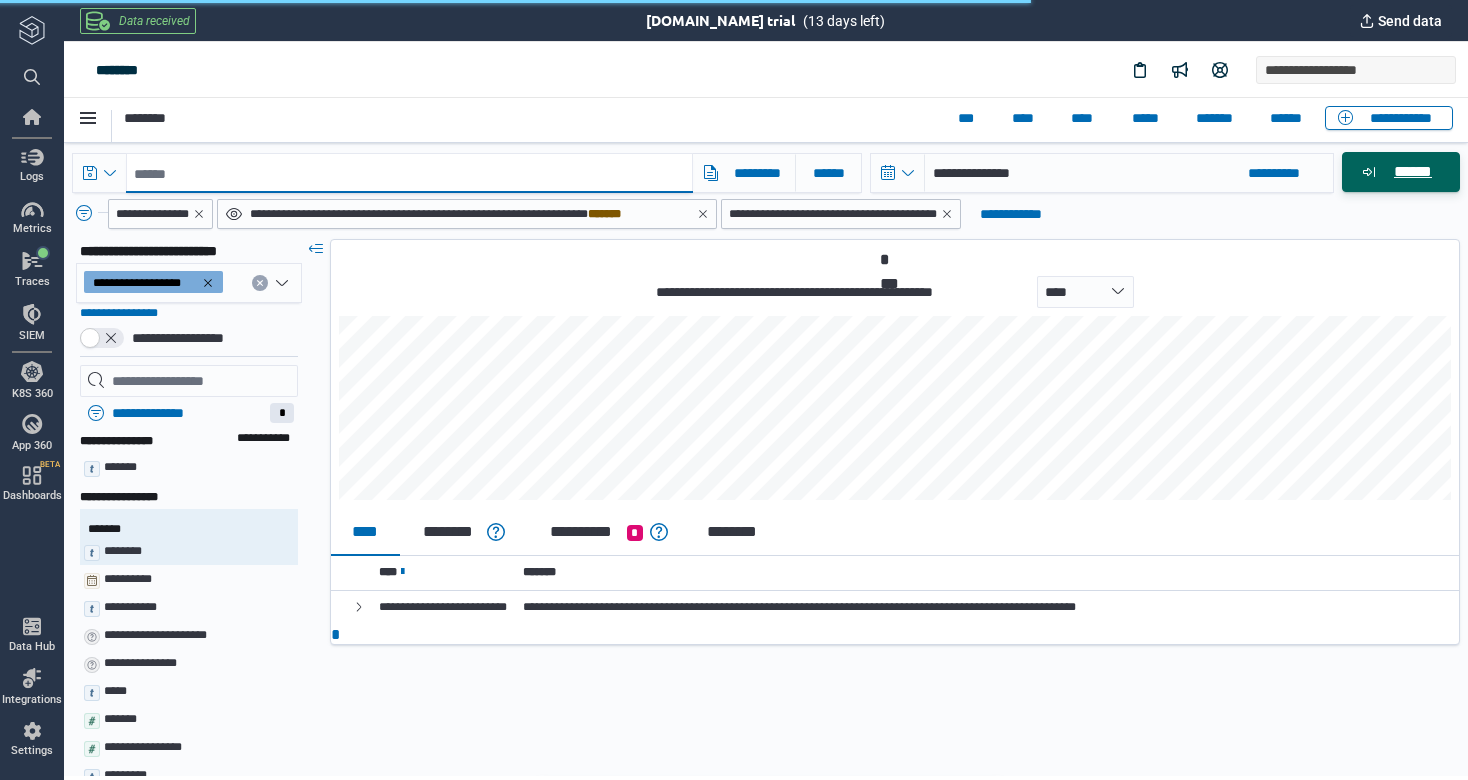 type 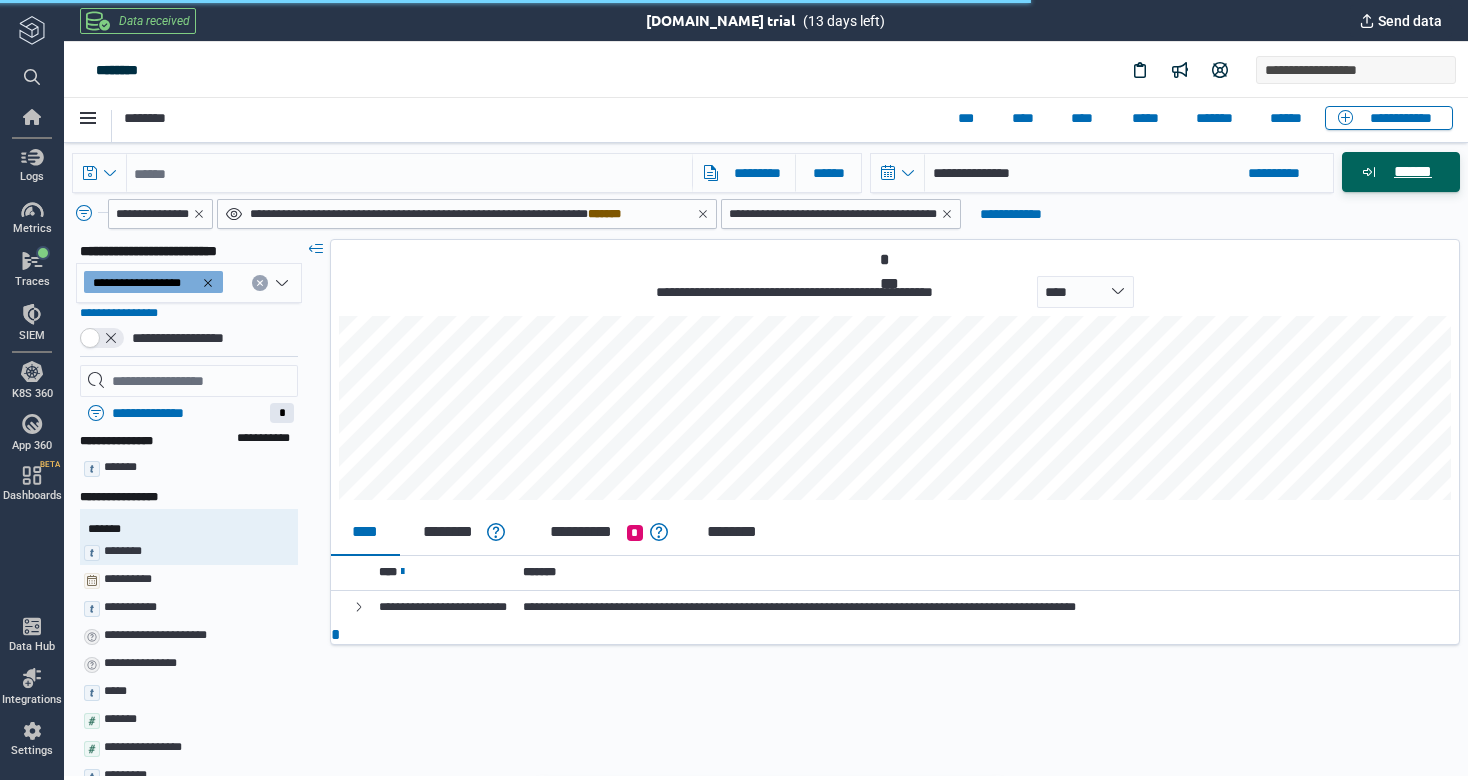 click on "******" at bounding box center [1401, 172] 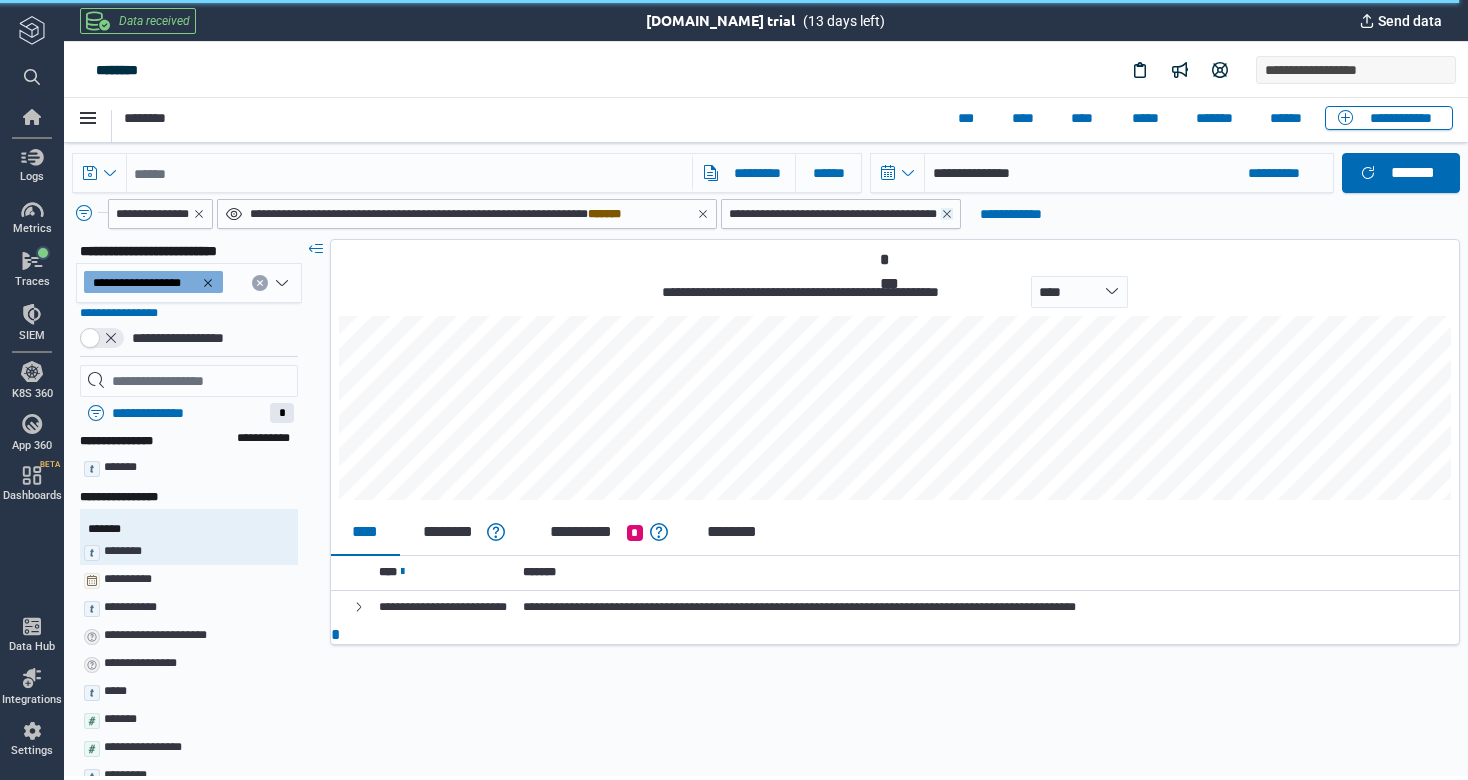 click 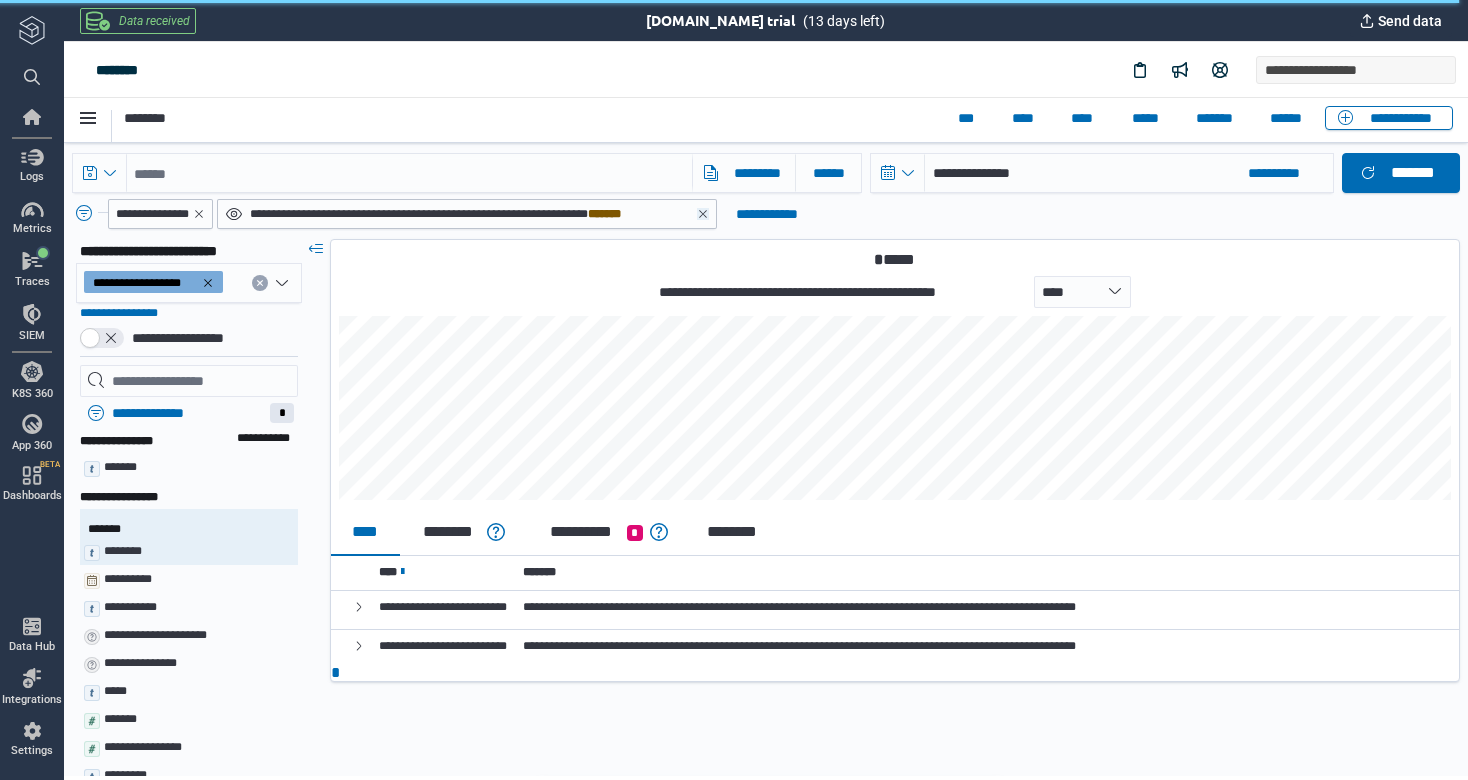 click 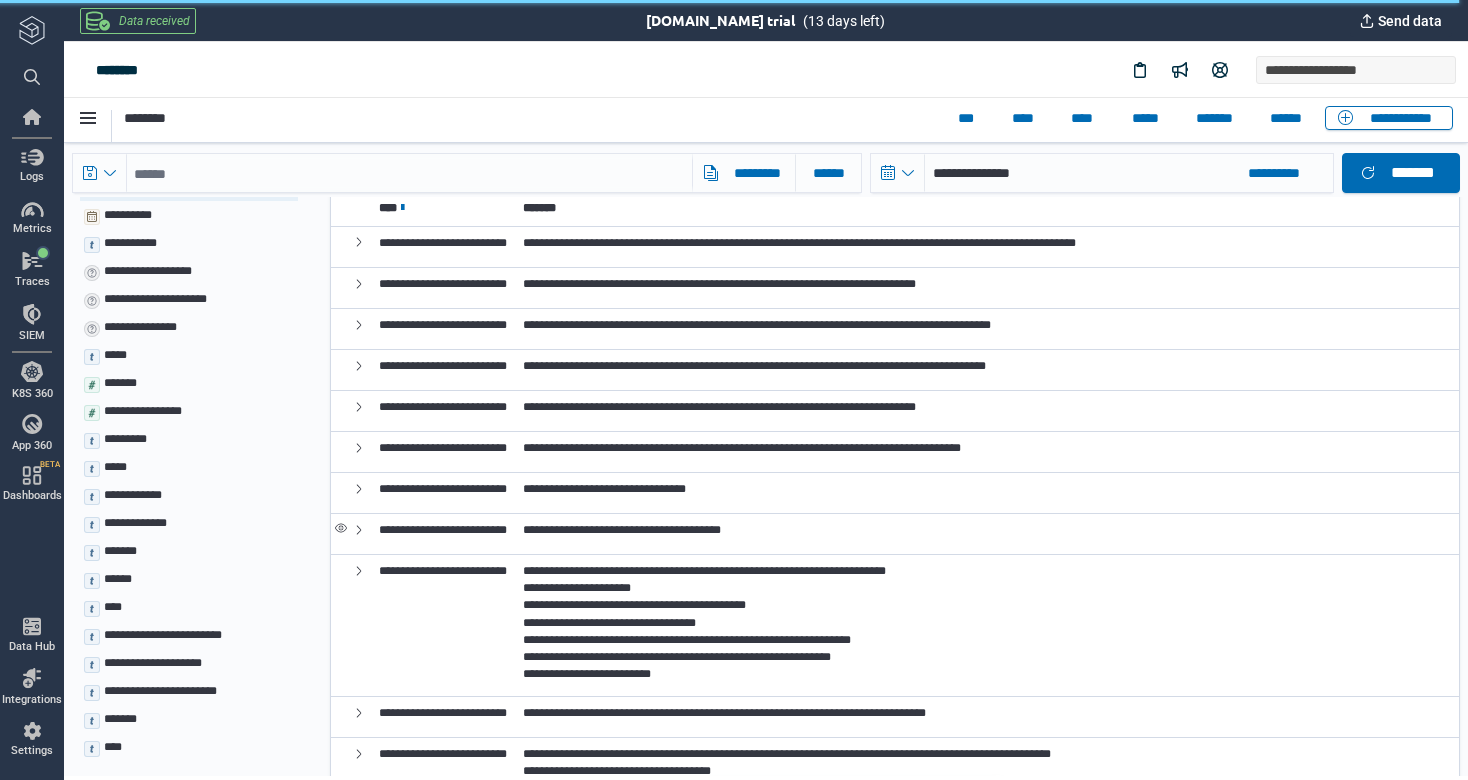 click 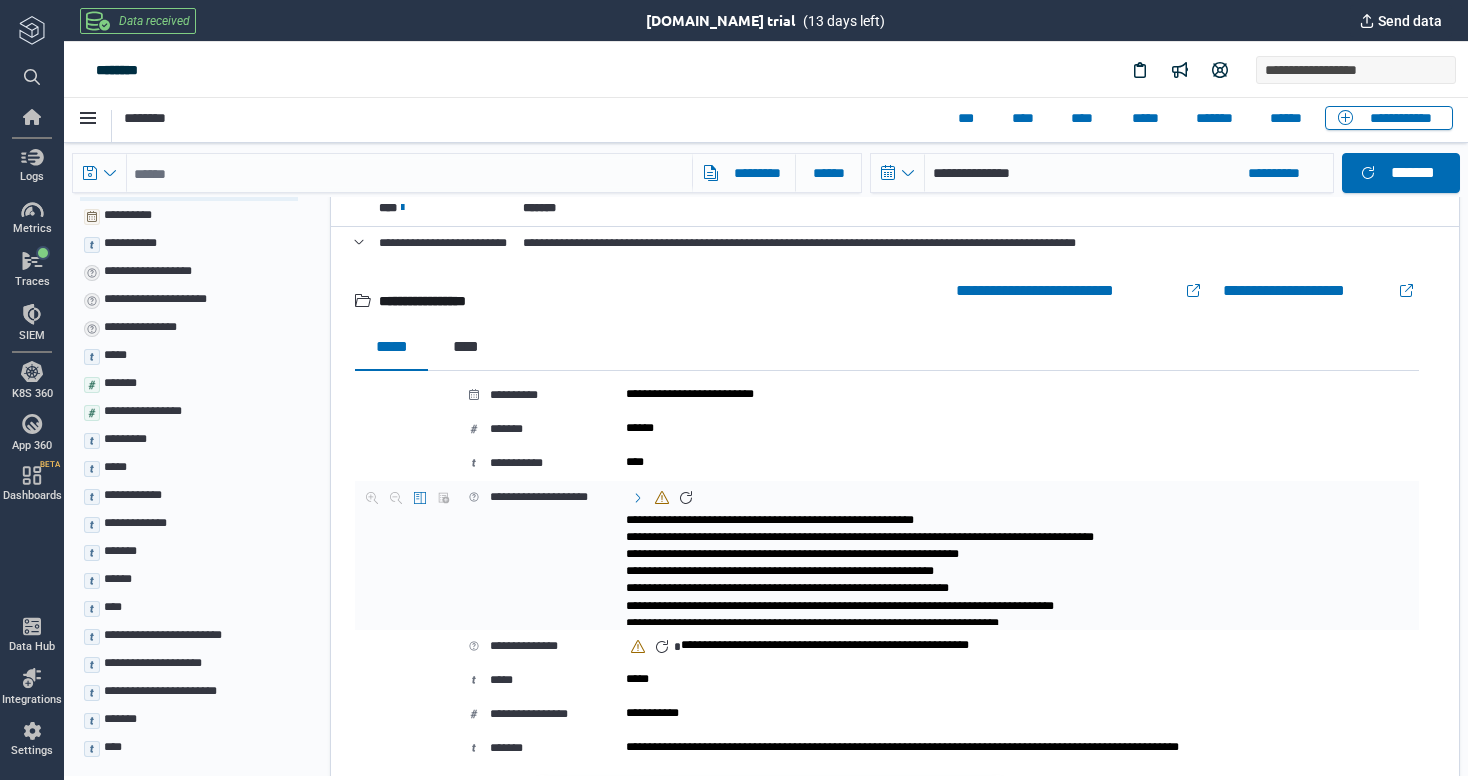 scroll, scrollTop: 1, scrollLeft: 0, axis: vertical 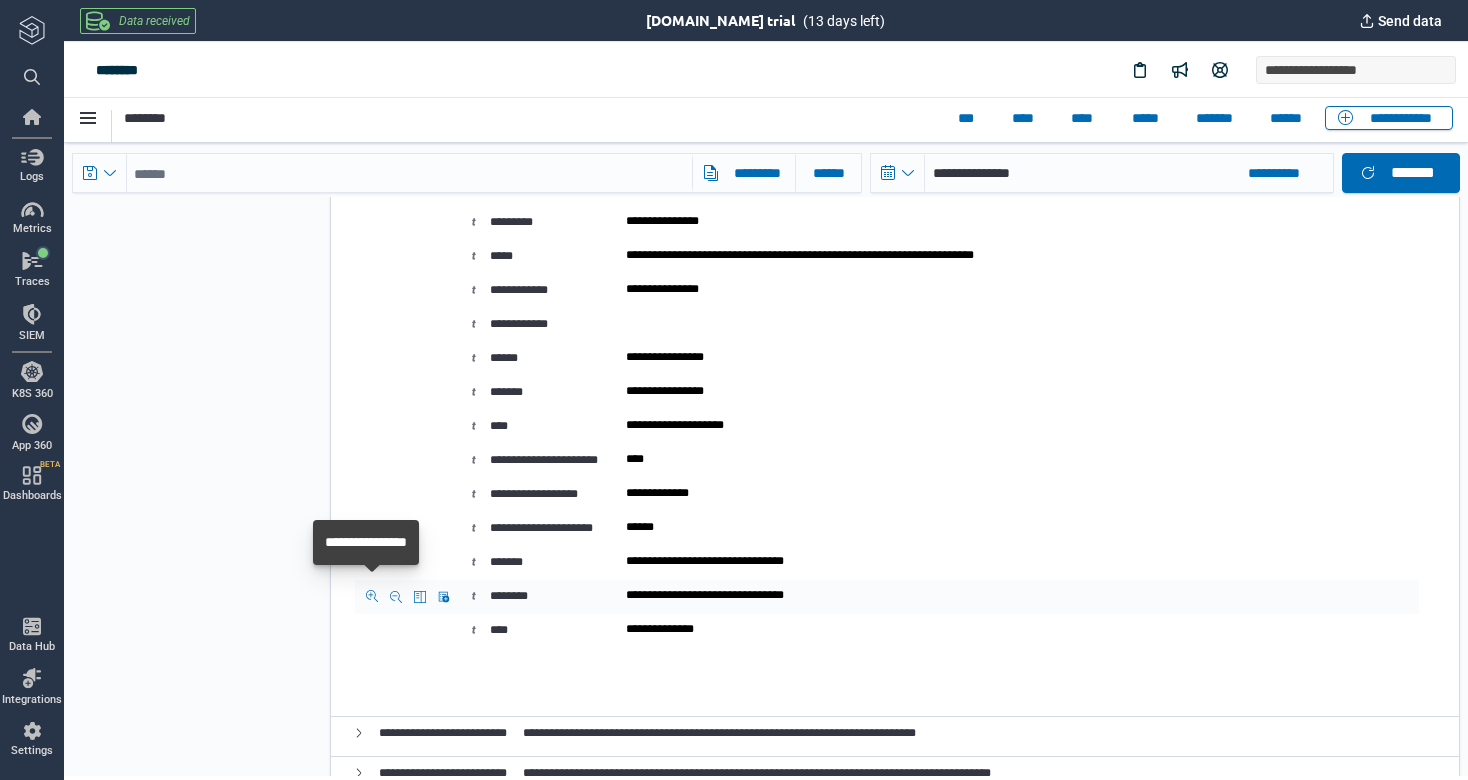 click at bounding box center (372, 596) 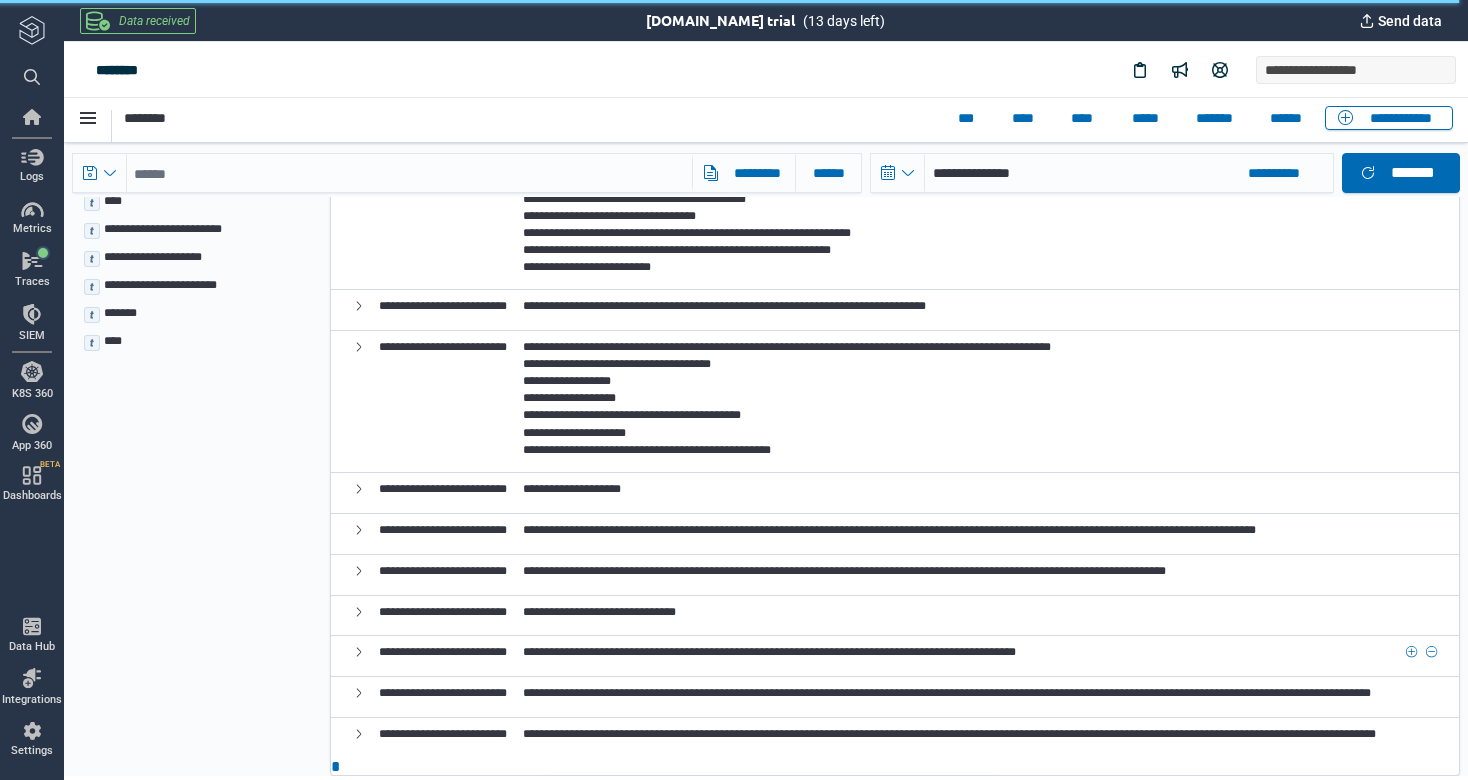 scroll, scrollTop: 770, scrollLeft: 0, axis: vertical 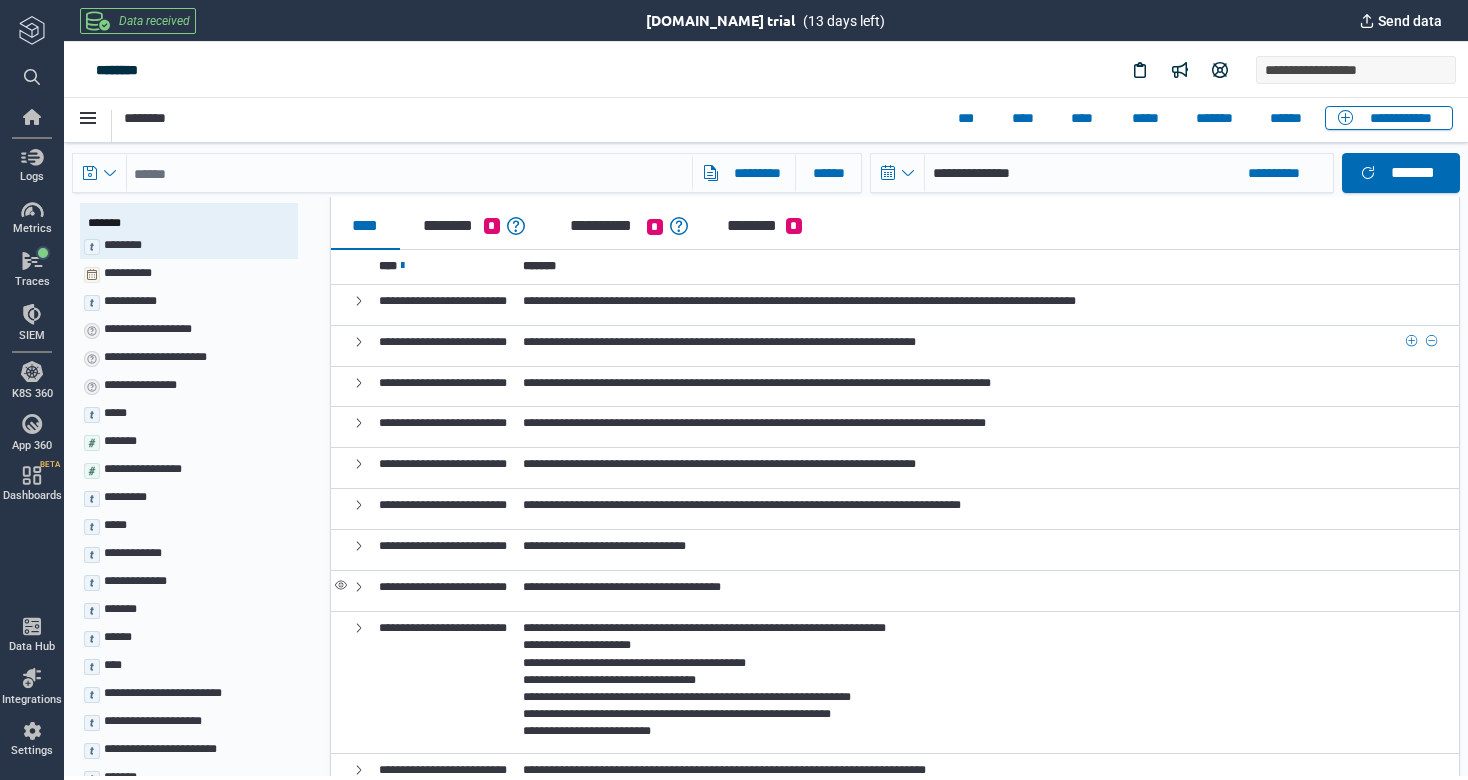 click on "**********" at bounding box center (719, 342) 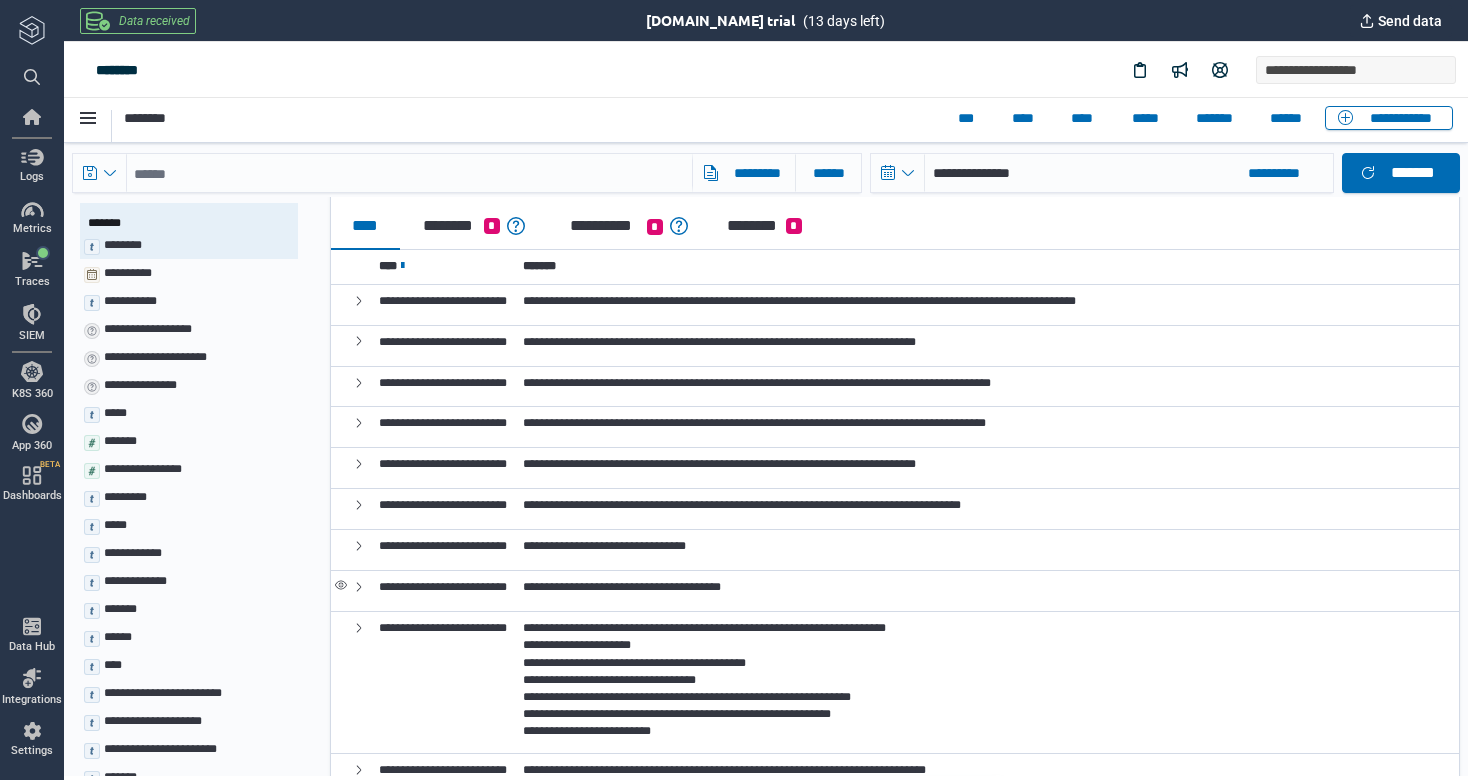 click 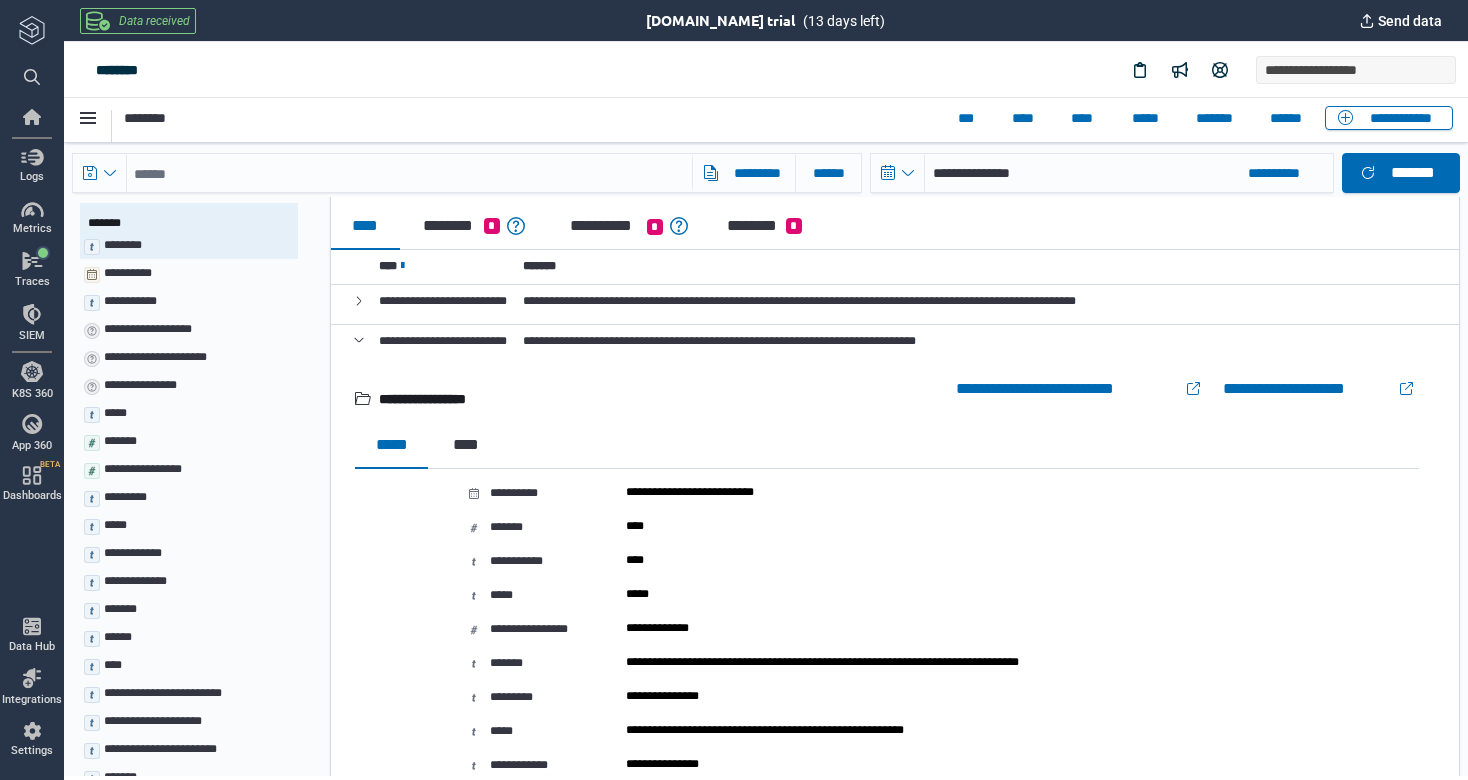 scroll, scrollTop: 1, scrollLeft: 0, axis: vertical 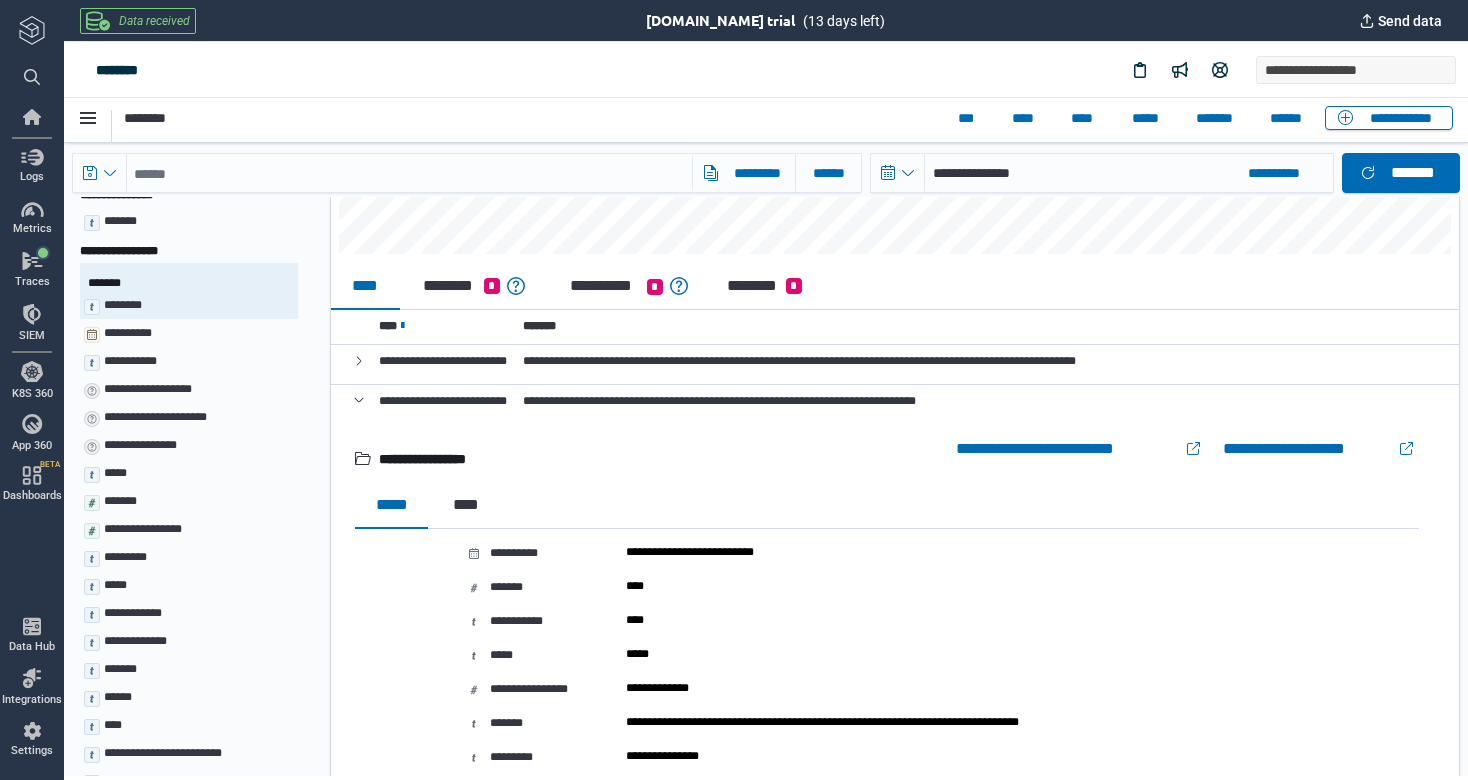 click at bounding box center [359, 400] 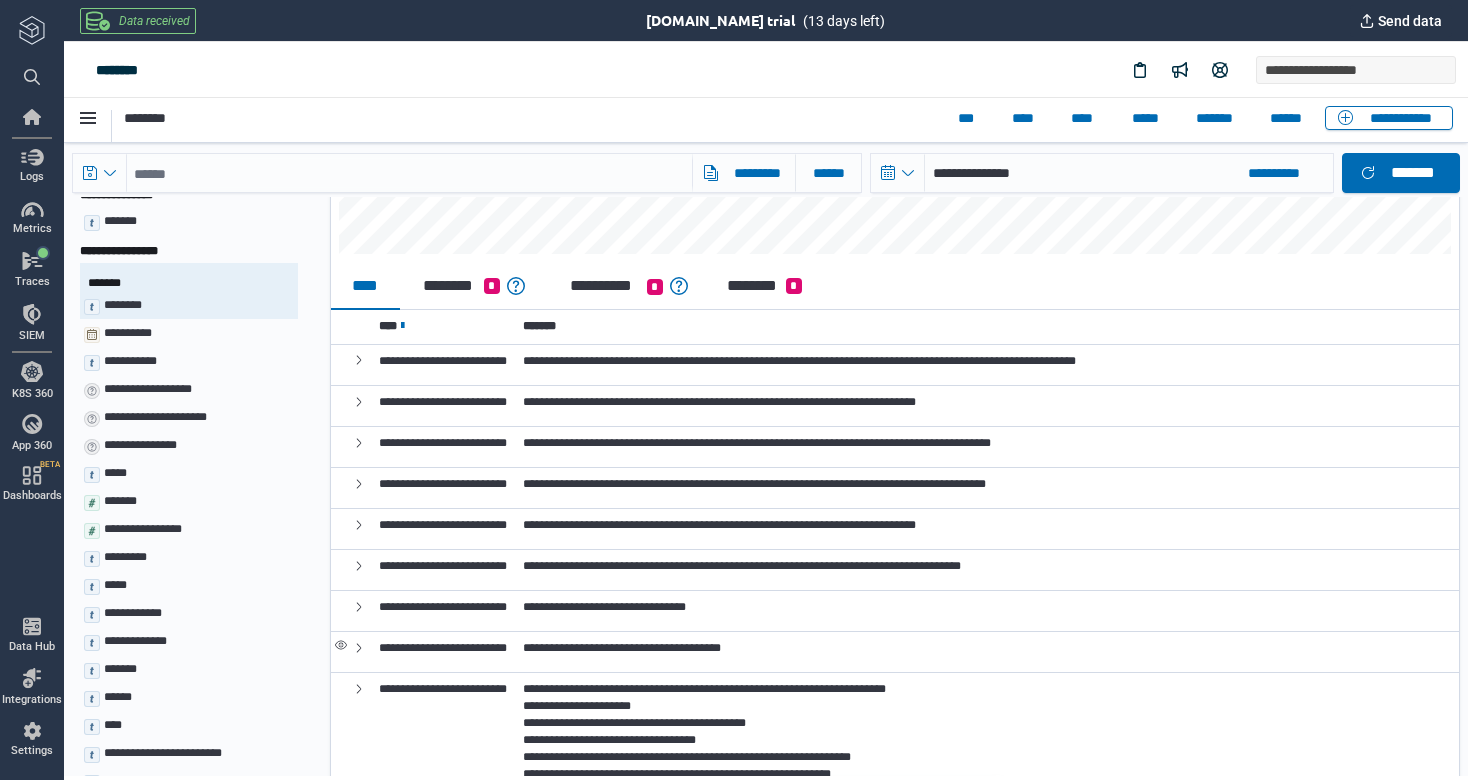 click 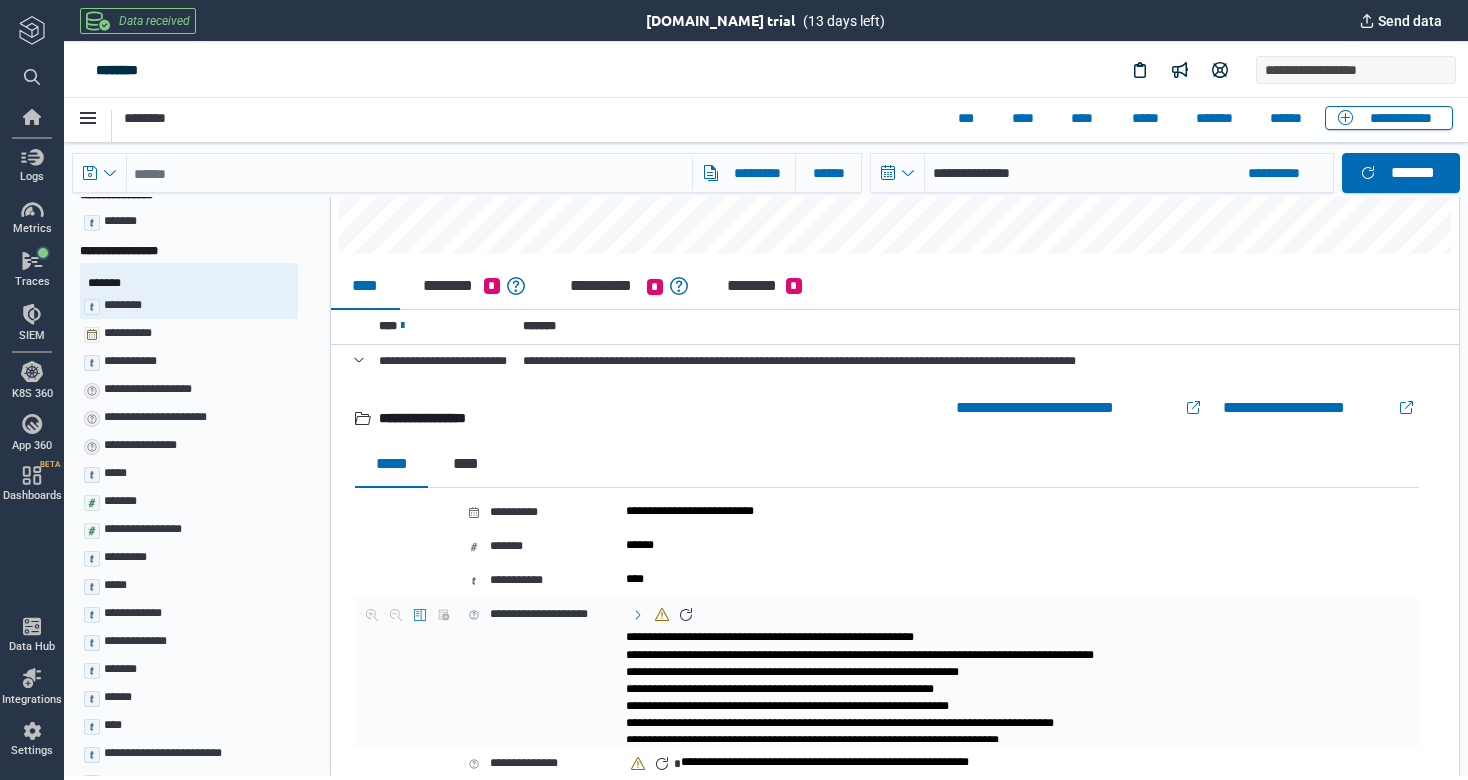 scroll, scrollTop: 1, scrollLeft: 0, axis: vertical 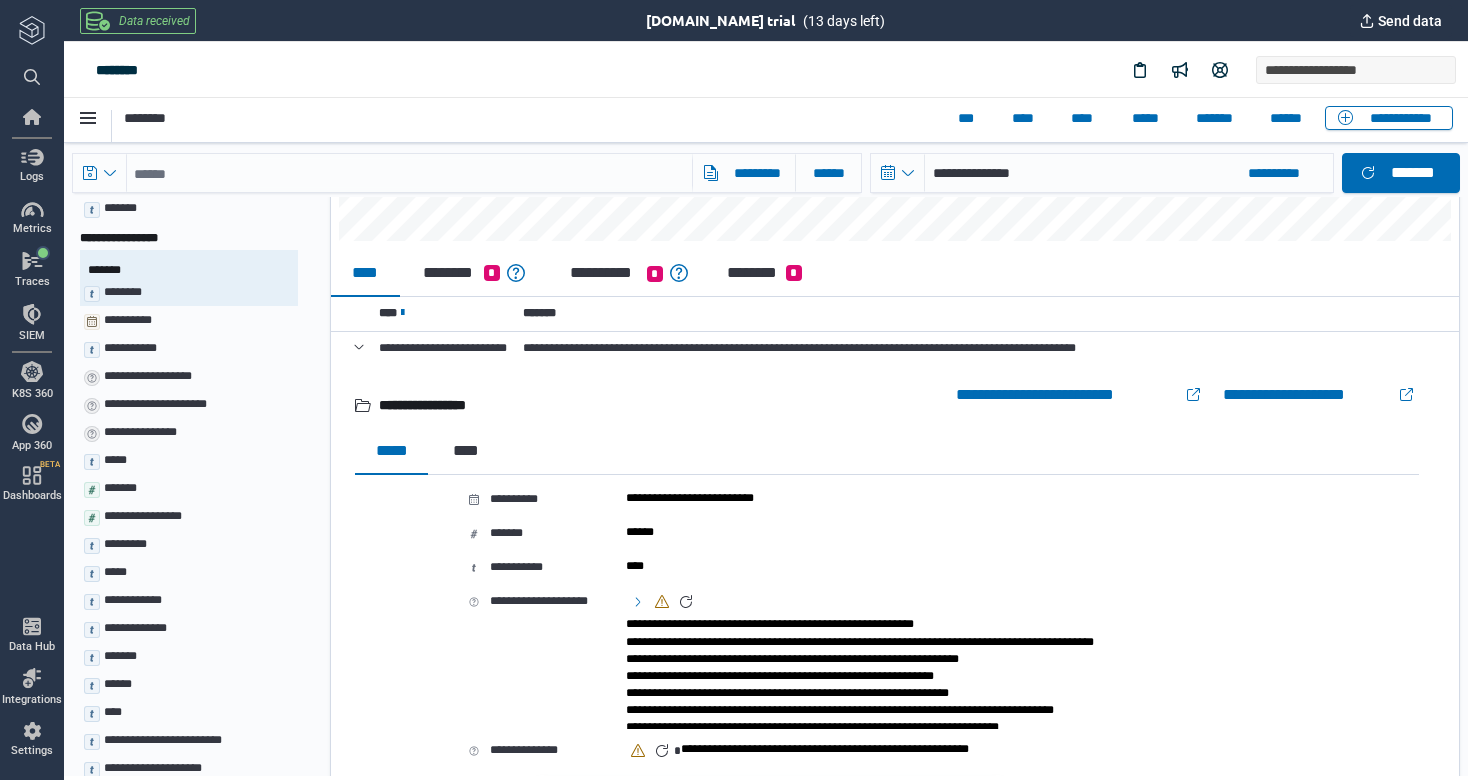 click 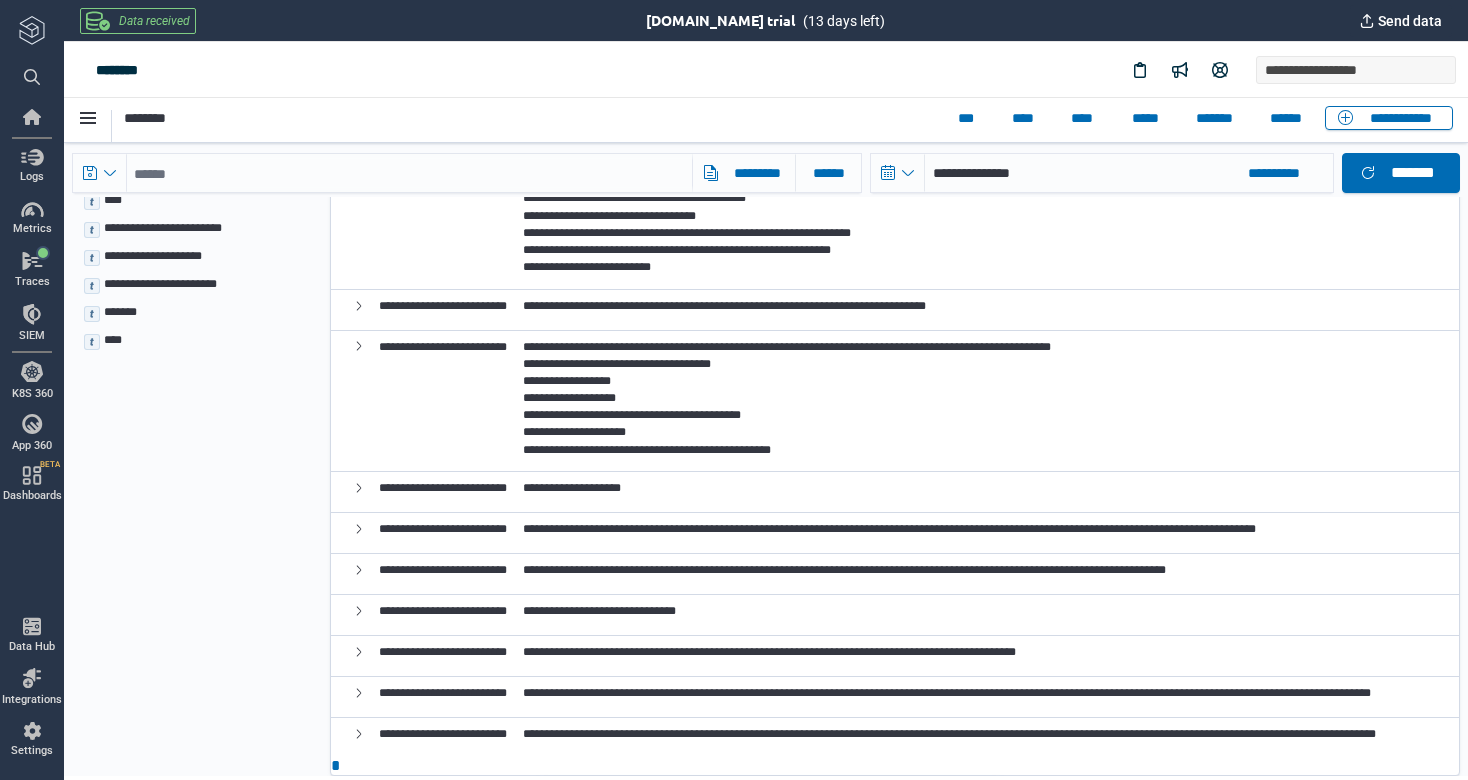 click 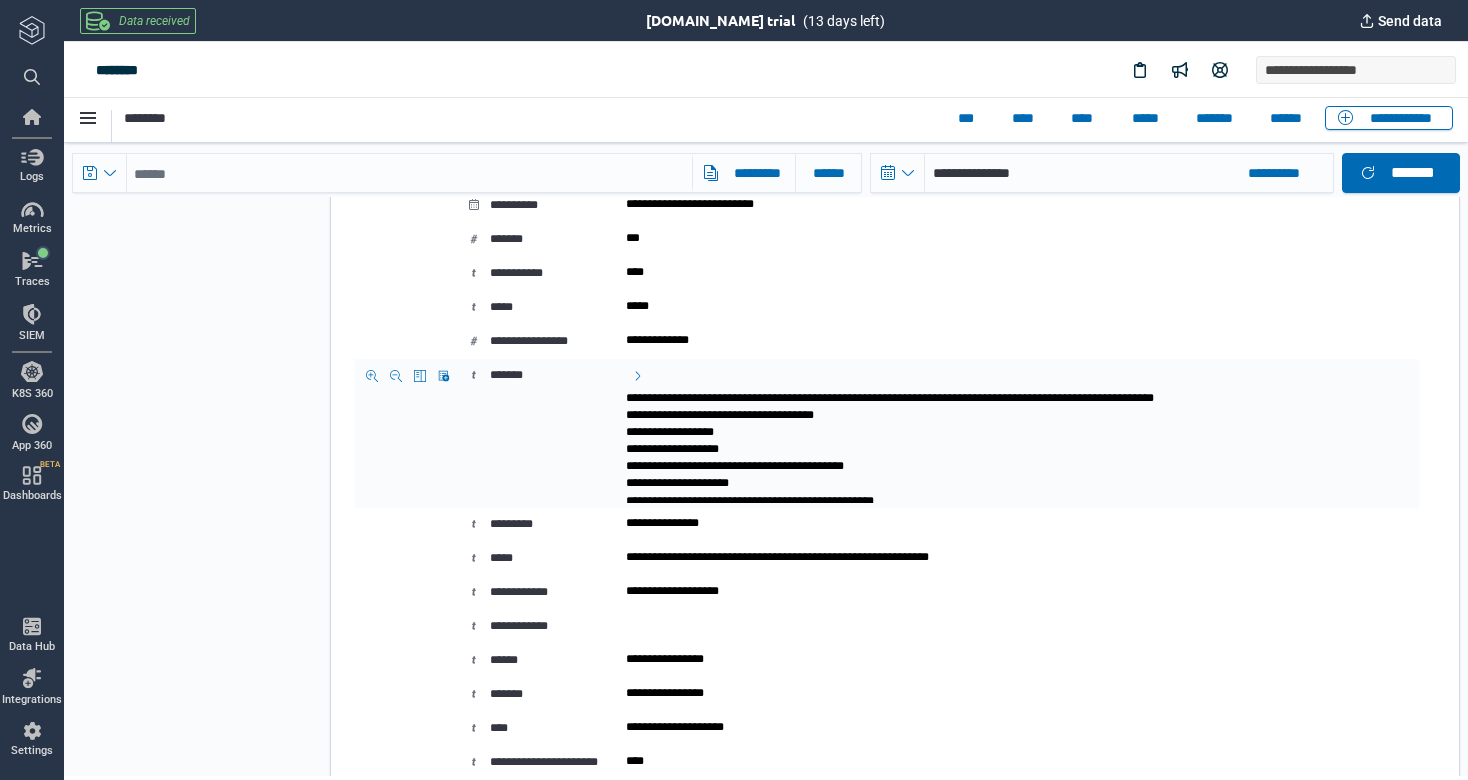 click on "**********" at bounding box center (1004, 445) 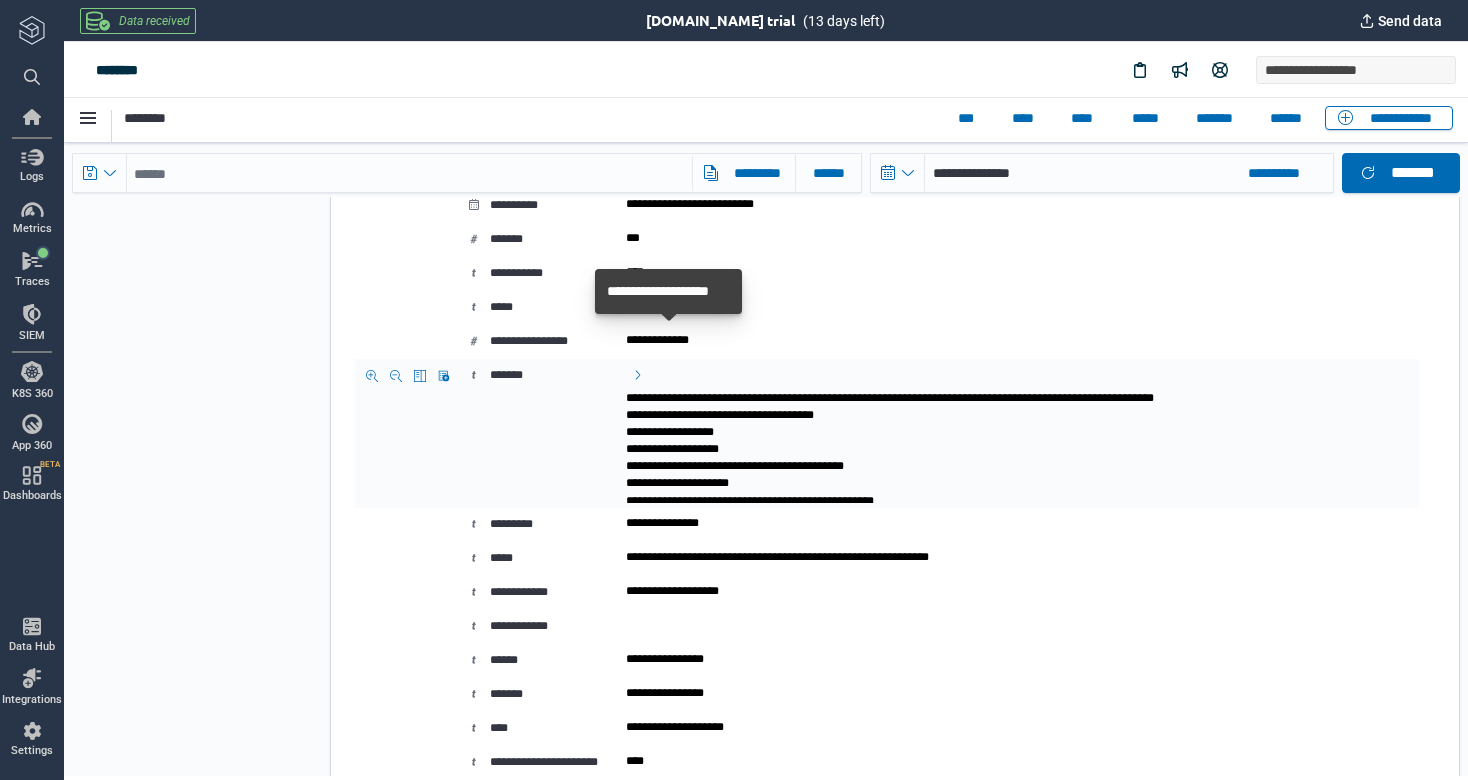 click at bounding box center (638, 375) 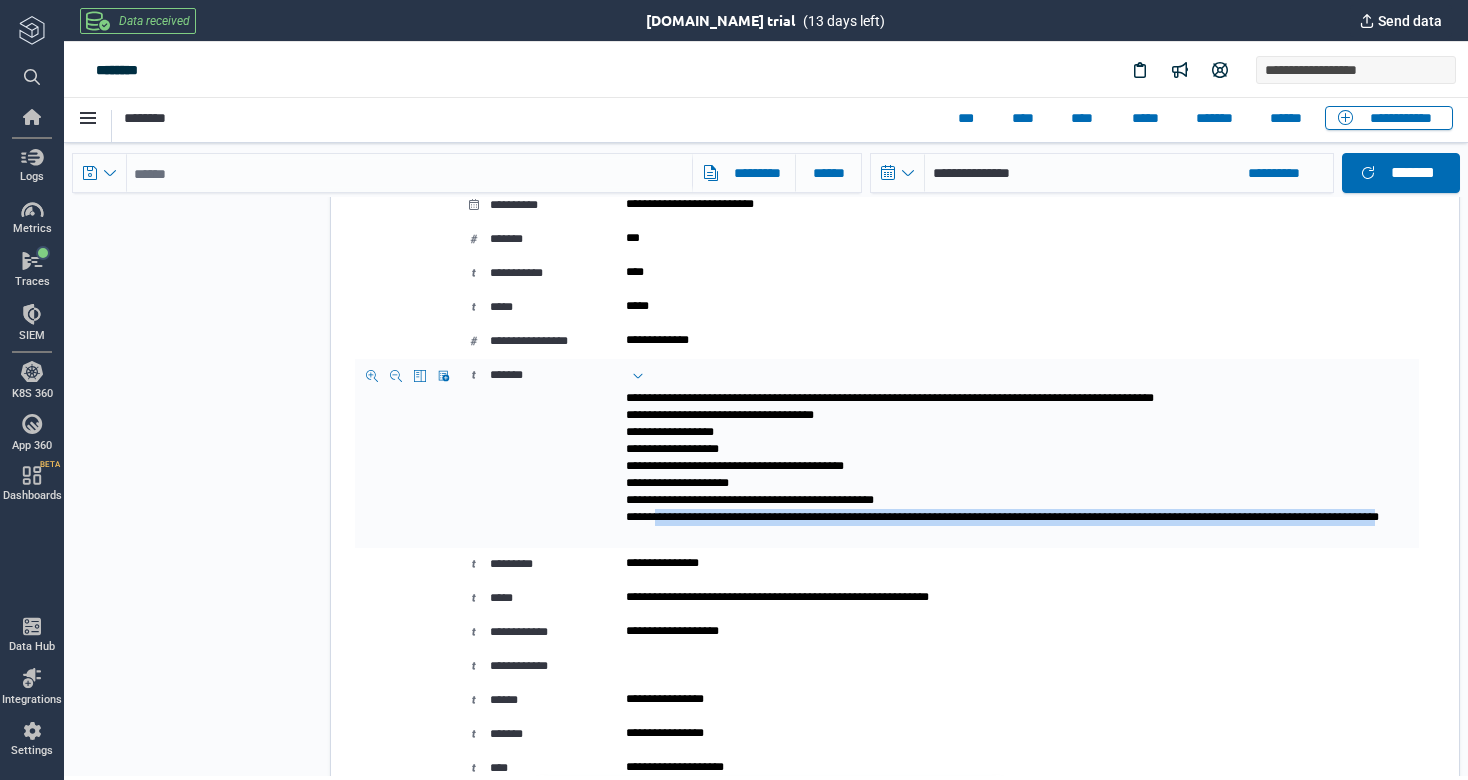 drag, startPoint x: 974, startPoint y: 502, endPoint x: 700, endPoint y: 485, distance: 274.52686 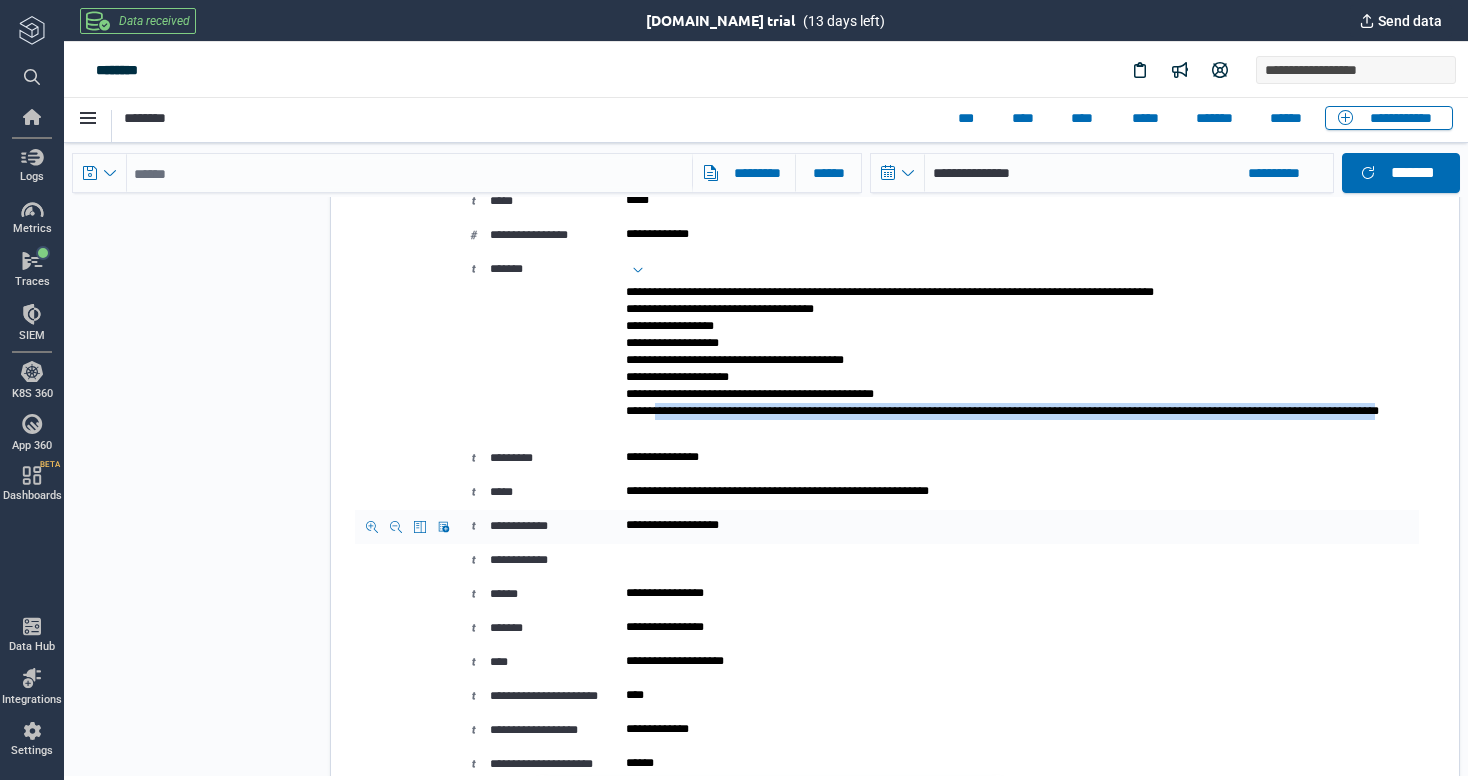 copy on "**********" 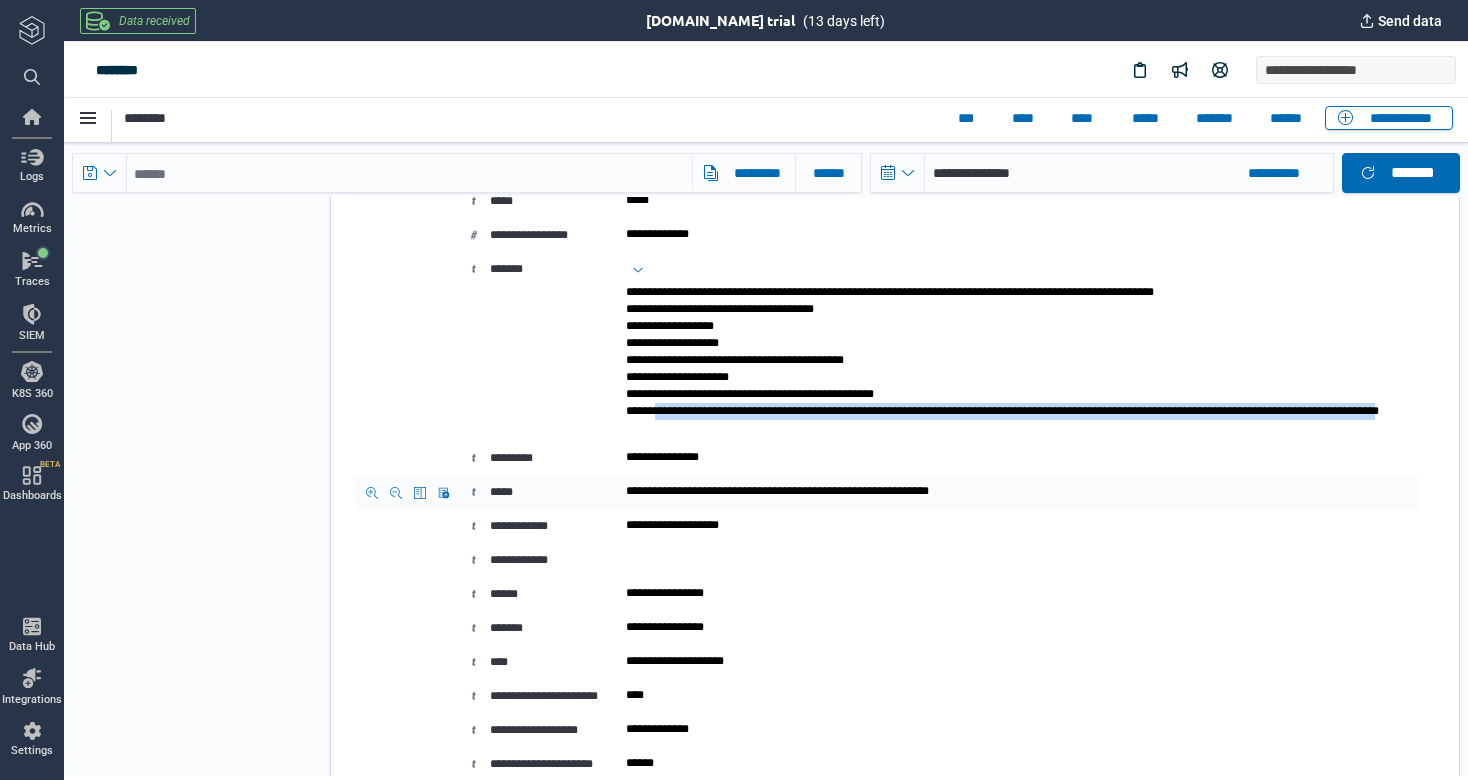 scroll, scrollTop: 0, scrollLeft: 0, axis: both 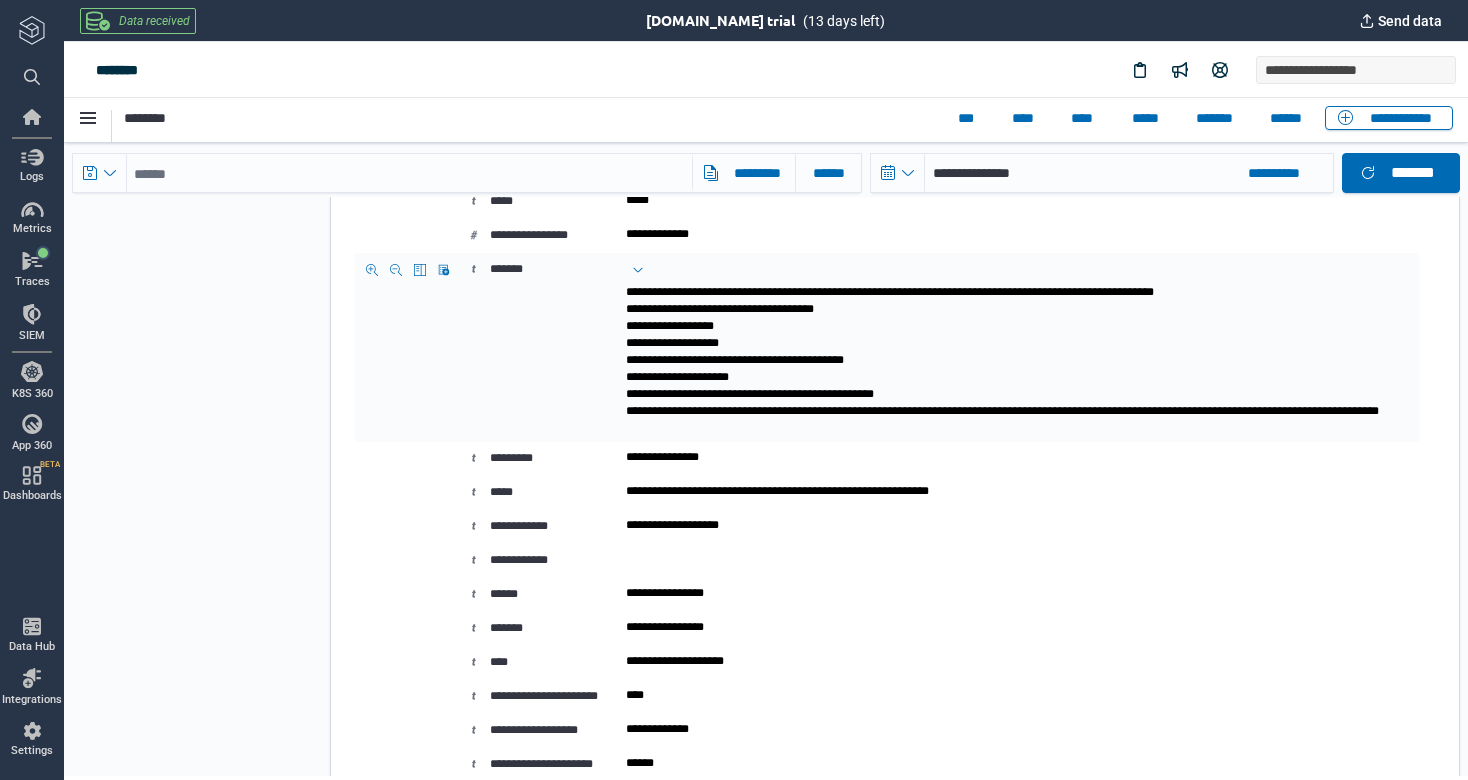 click on "**********" at bounding box center (1004, 359) 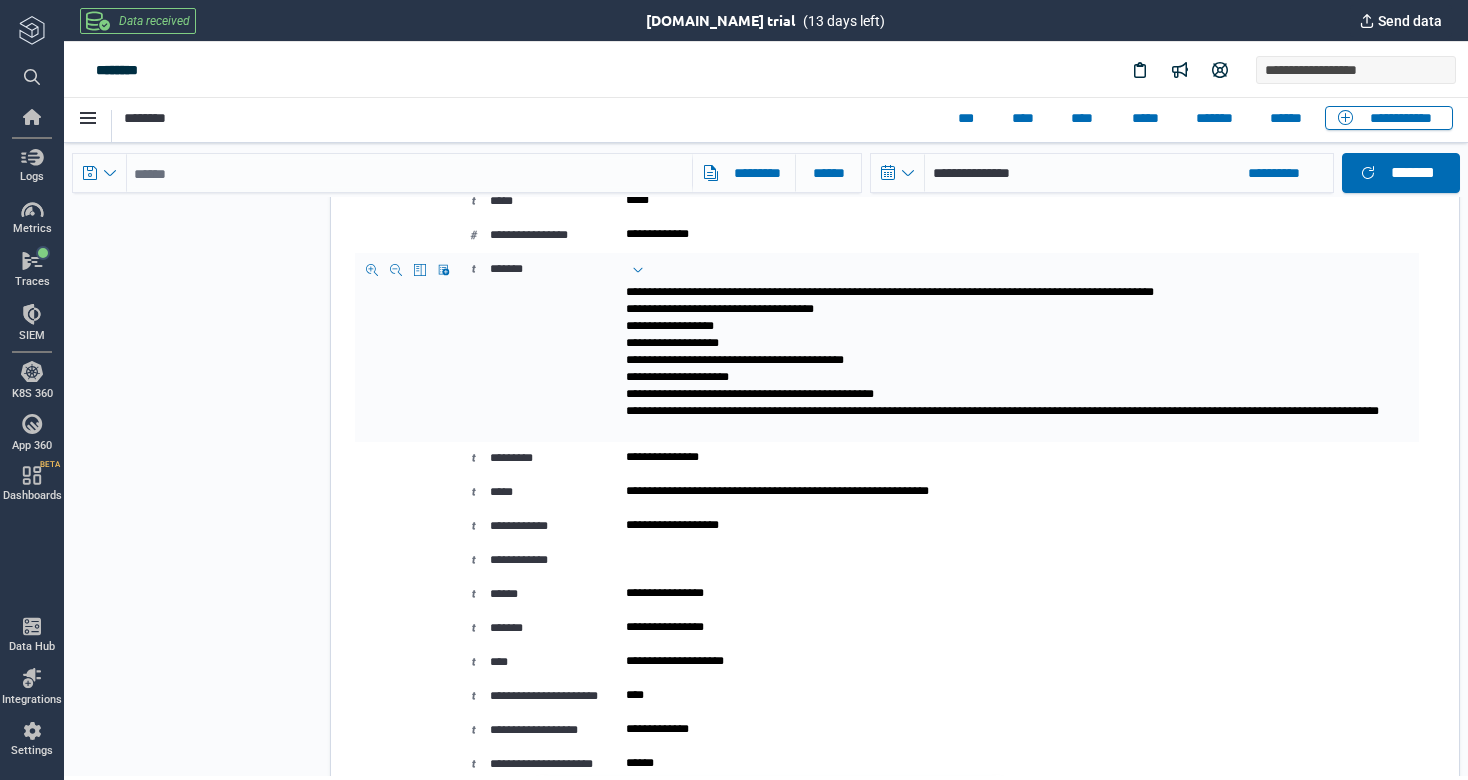 scroll, scrollTop: 0, scrollLeft: 0, axis: both 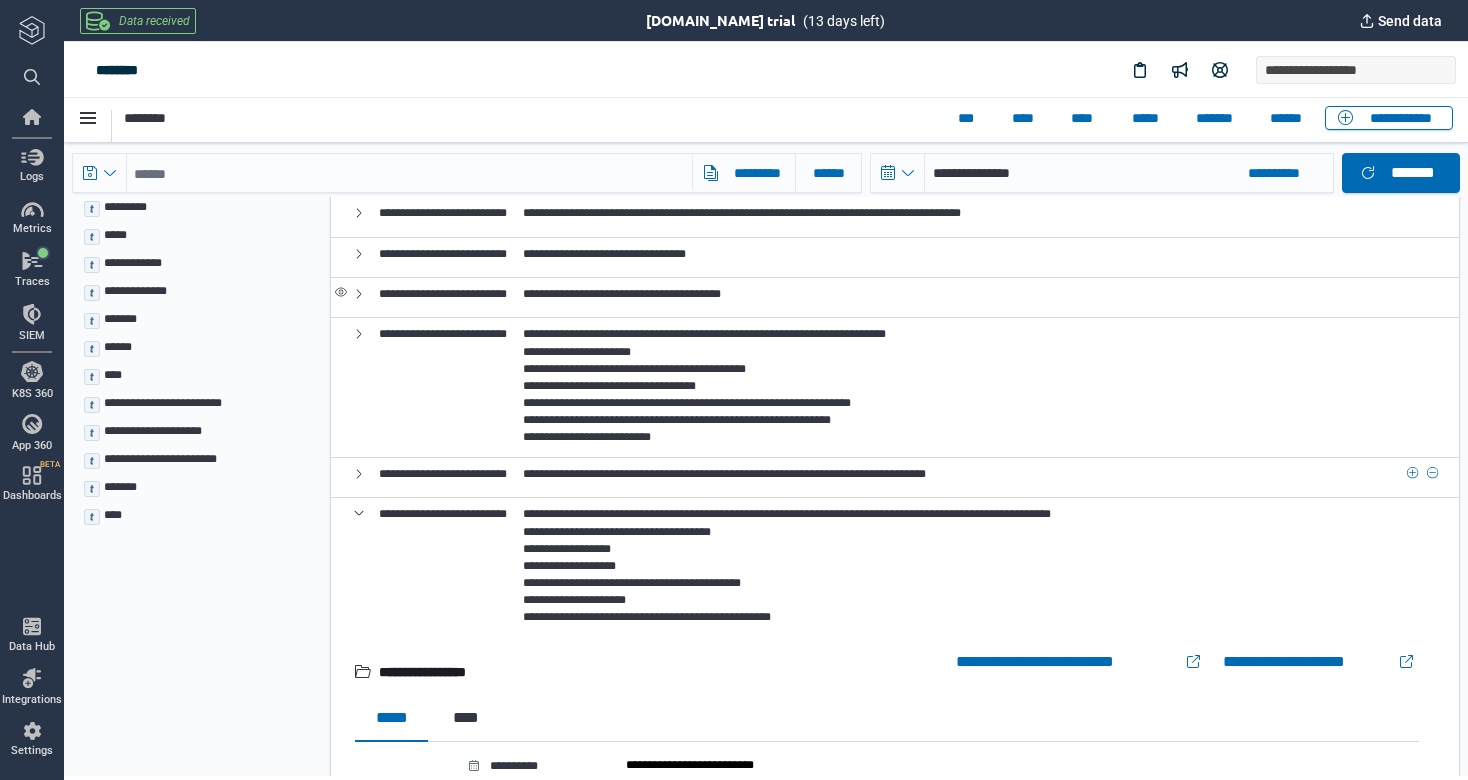 click on "**********" at bounding box center (724, 474) 